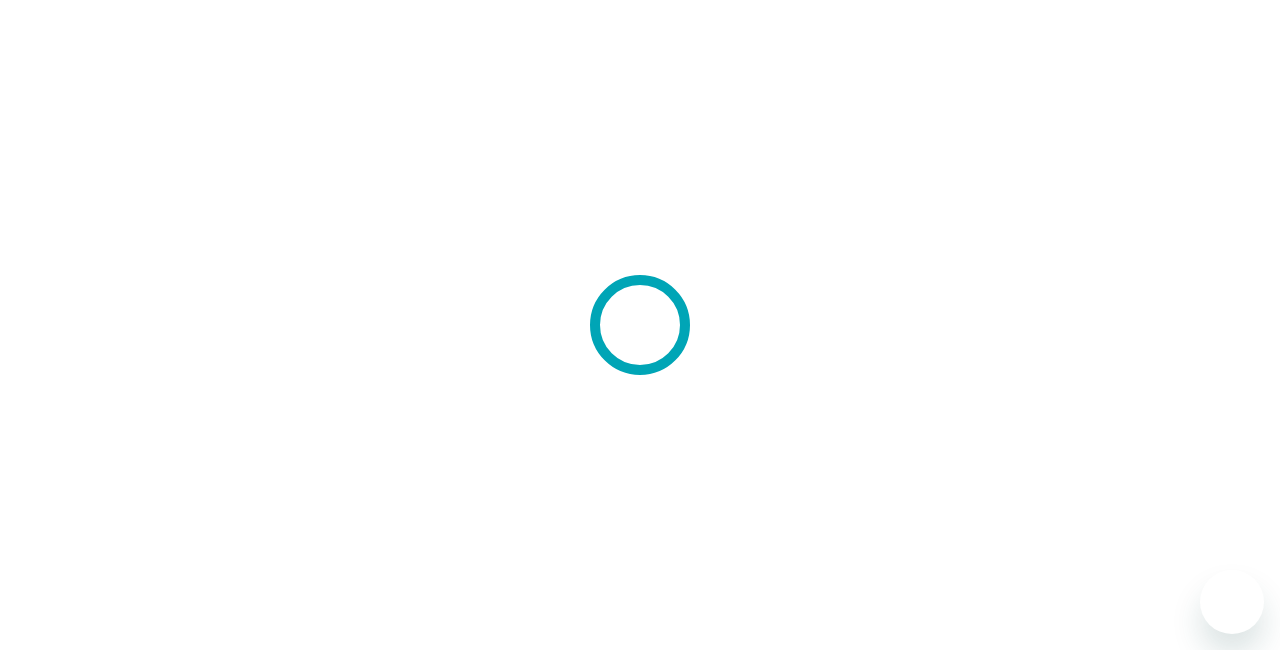scroll, scrollTop: 0, scrollLeft: 0, axis: both 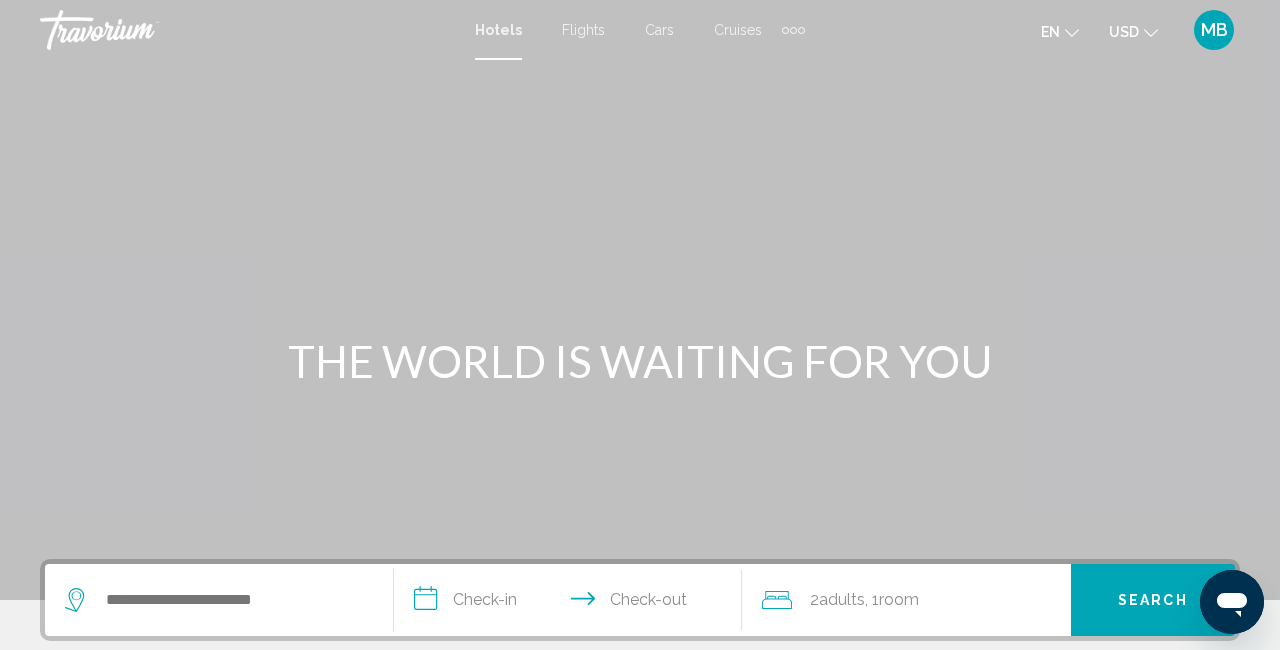 click on "Hotels Flights Cars Cruises Activities Hotels Flights Cars Cruises Activities en
English Español Français Italiano Português русский USD
USD ($) MXN (Mex$) CAD (Can$) GBP (£) EUR (€) AUD (A$) NZD (NZ$) CNY (CN¥) MB Login" at bounding box center (640, 30) 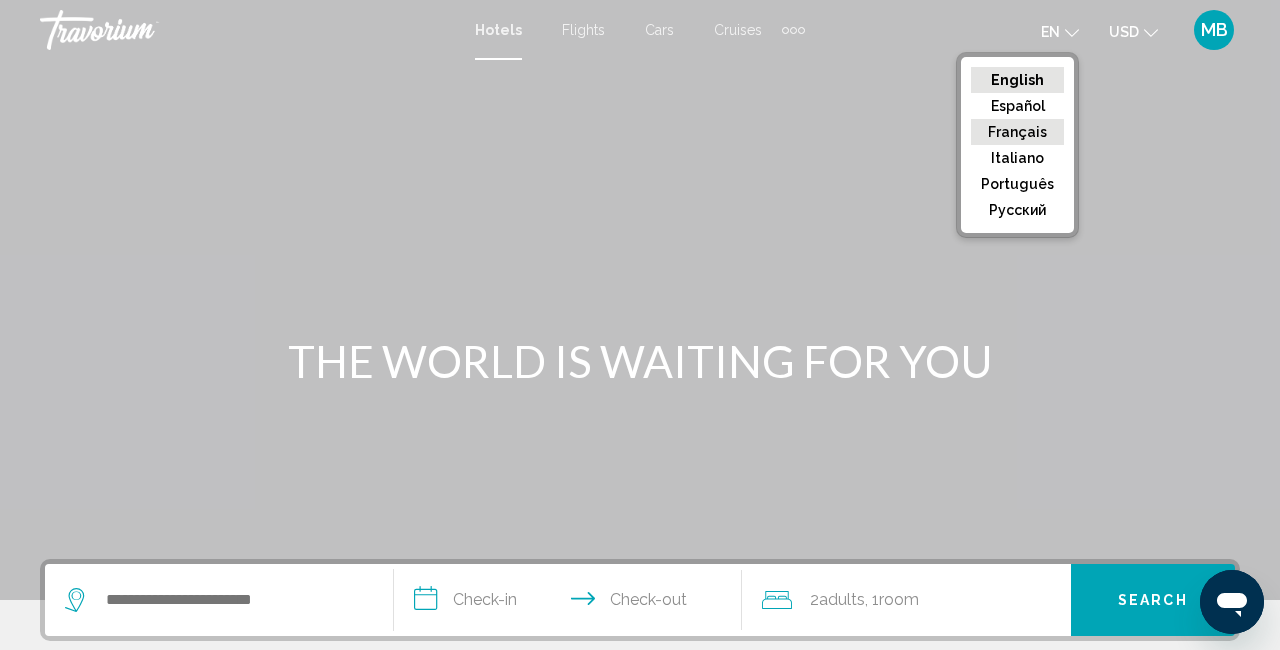 click on "Français" at bounding box center (1017, 80) 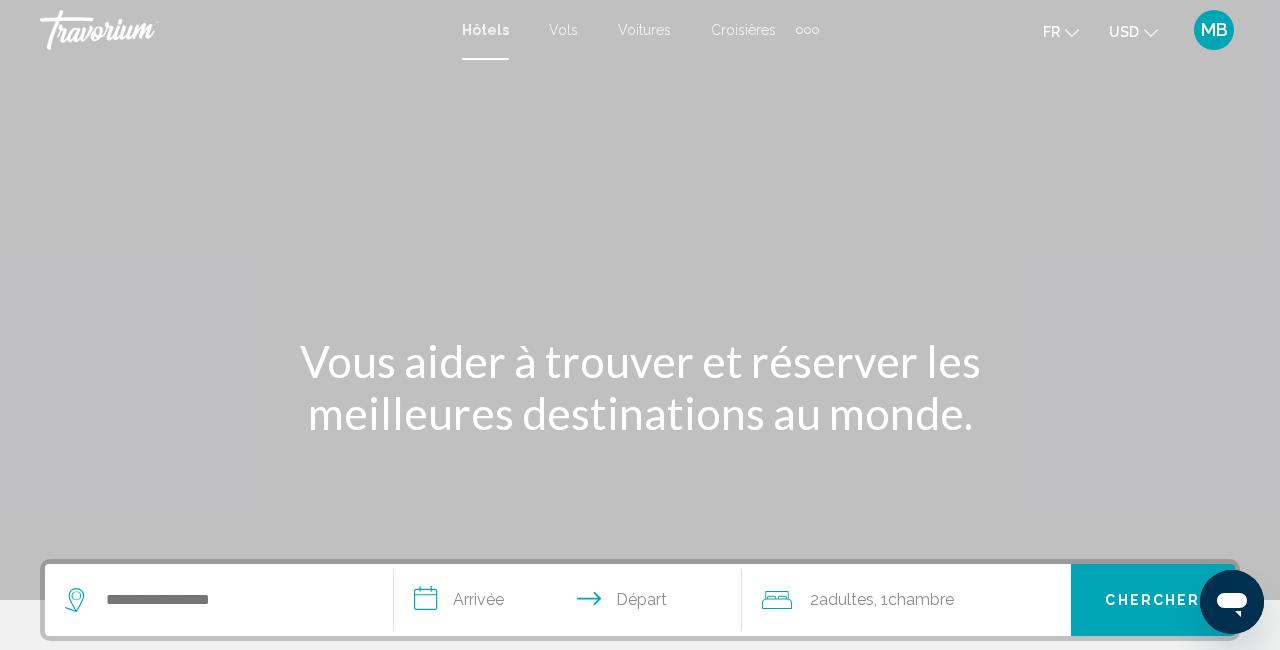 click at bounding box center [1151, 33] 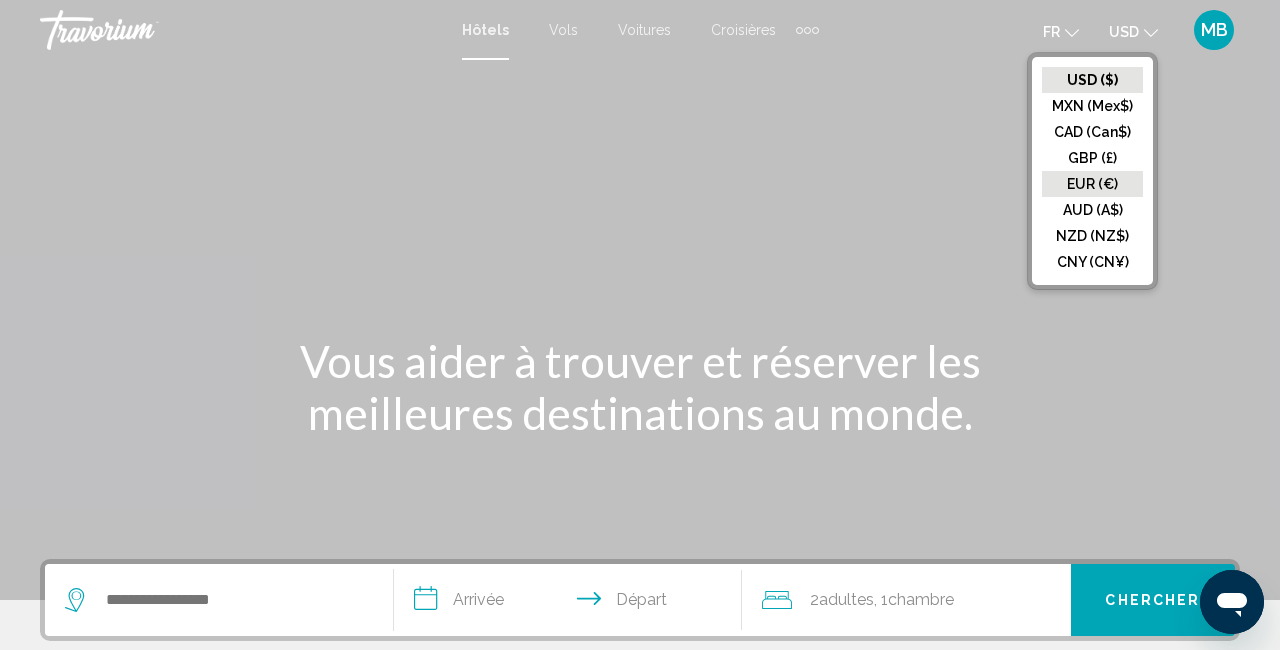 click on "EUR (€)" at bounding box center [1092, 80] 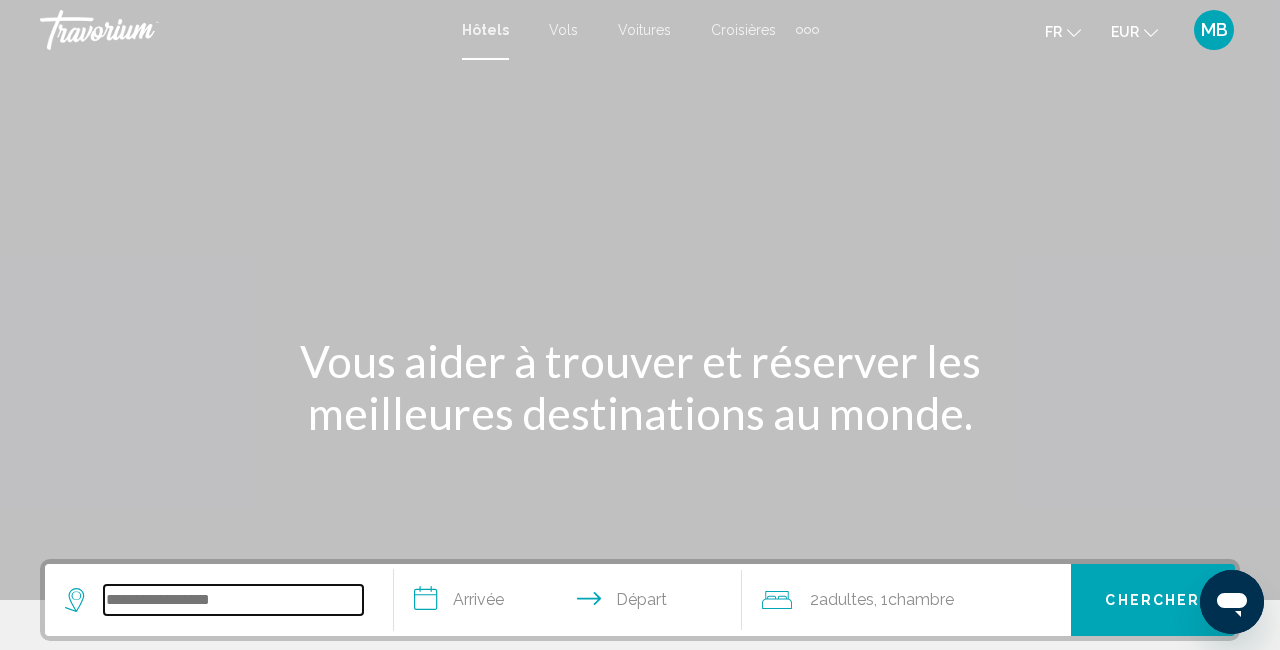 click at bounding box center [233, 600] 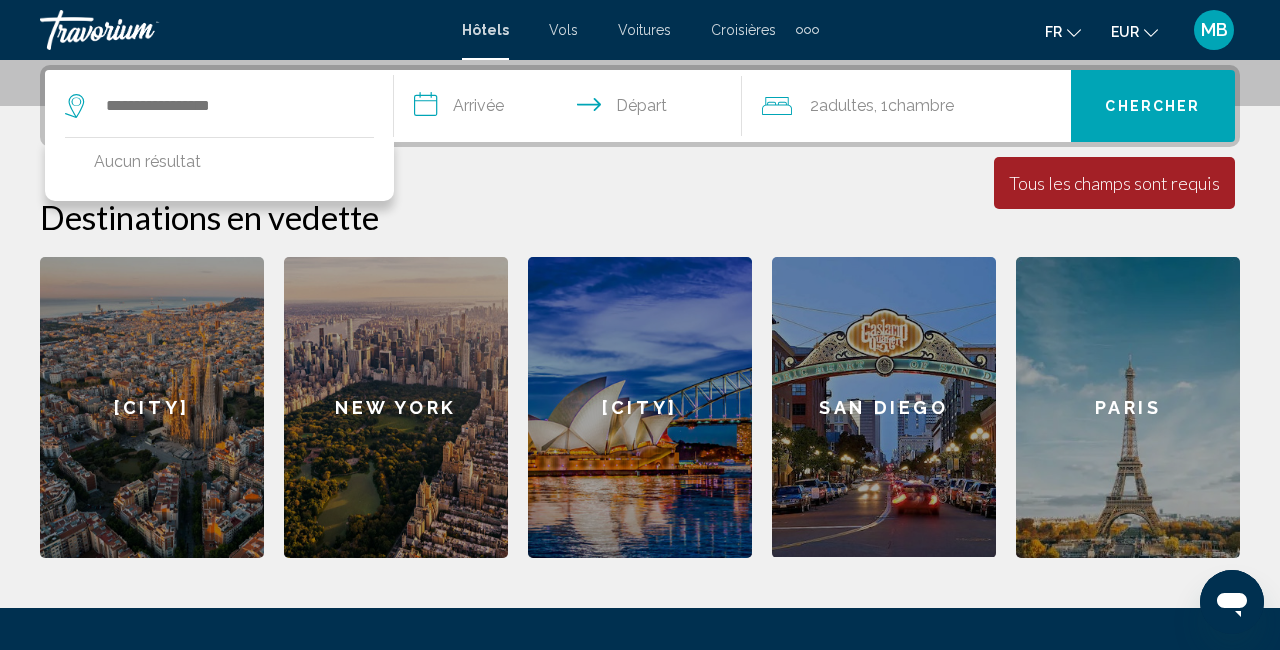 click on "Destinations en vedette" at bounding box center (640, 217) 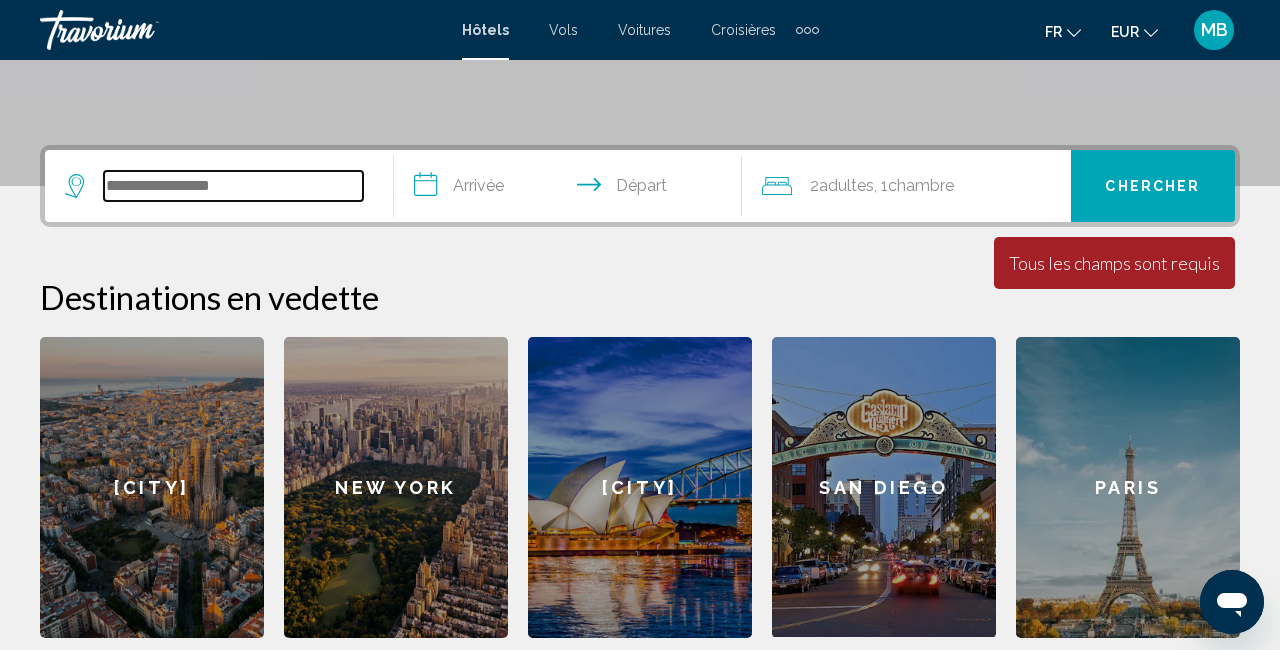 click at bounding box center (233, 186) 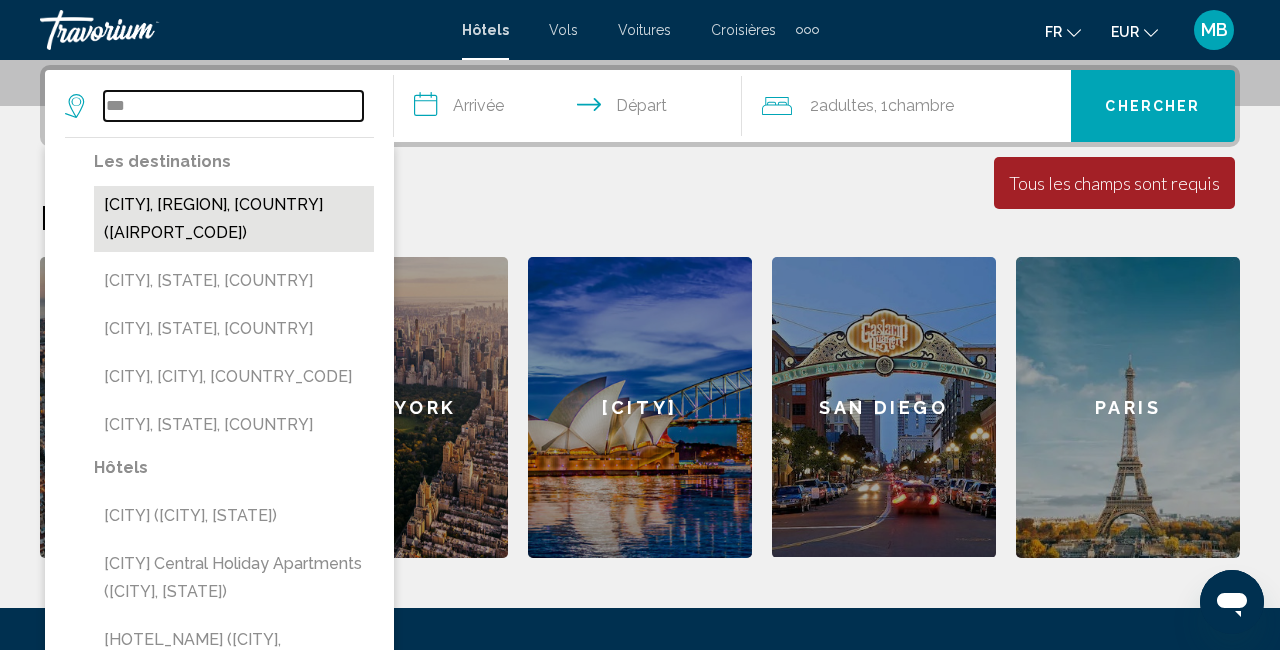 type on "***" 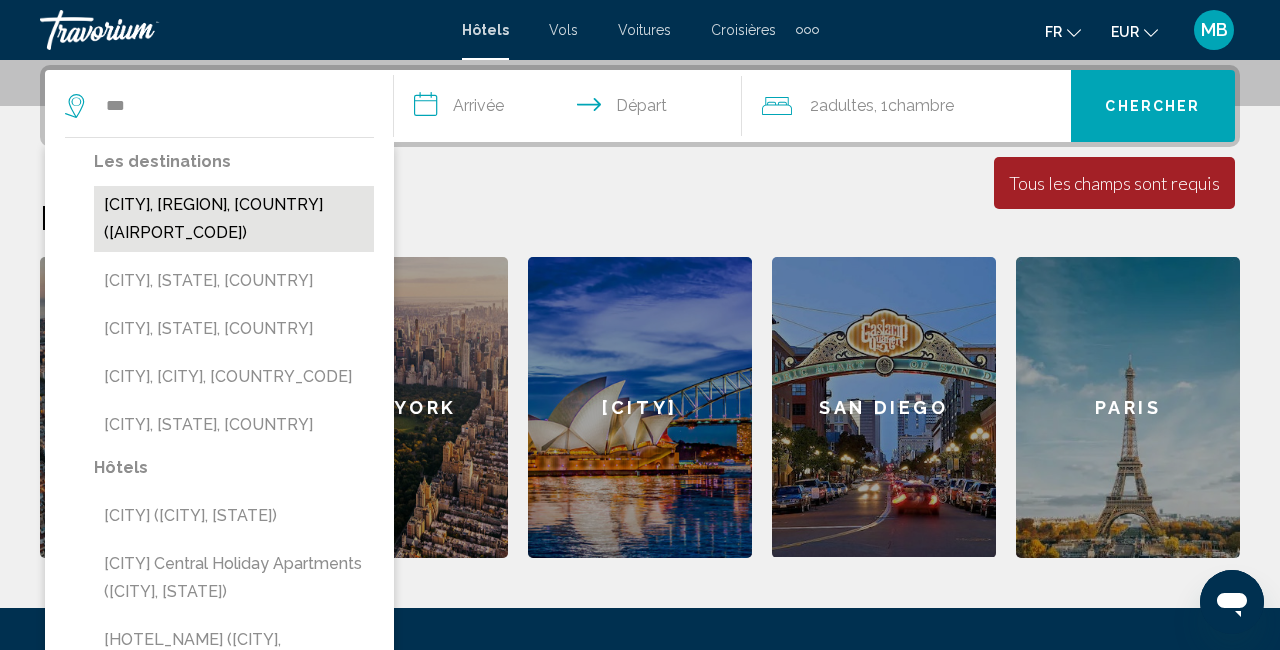 click on "[CITY], [REGION], [COUNTRY] ([AIRPORT_CODE])" at bounding box center [234, 219] 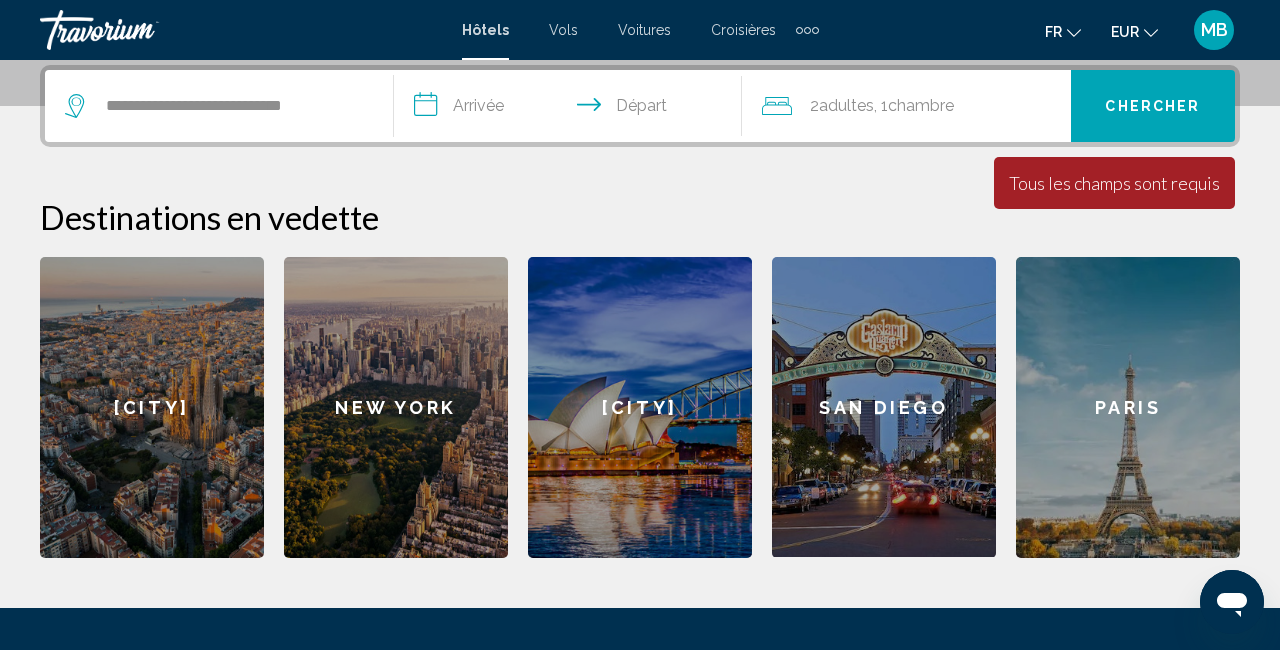 click on "**********" at bounding box center (572, 109) 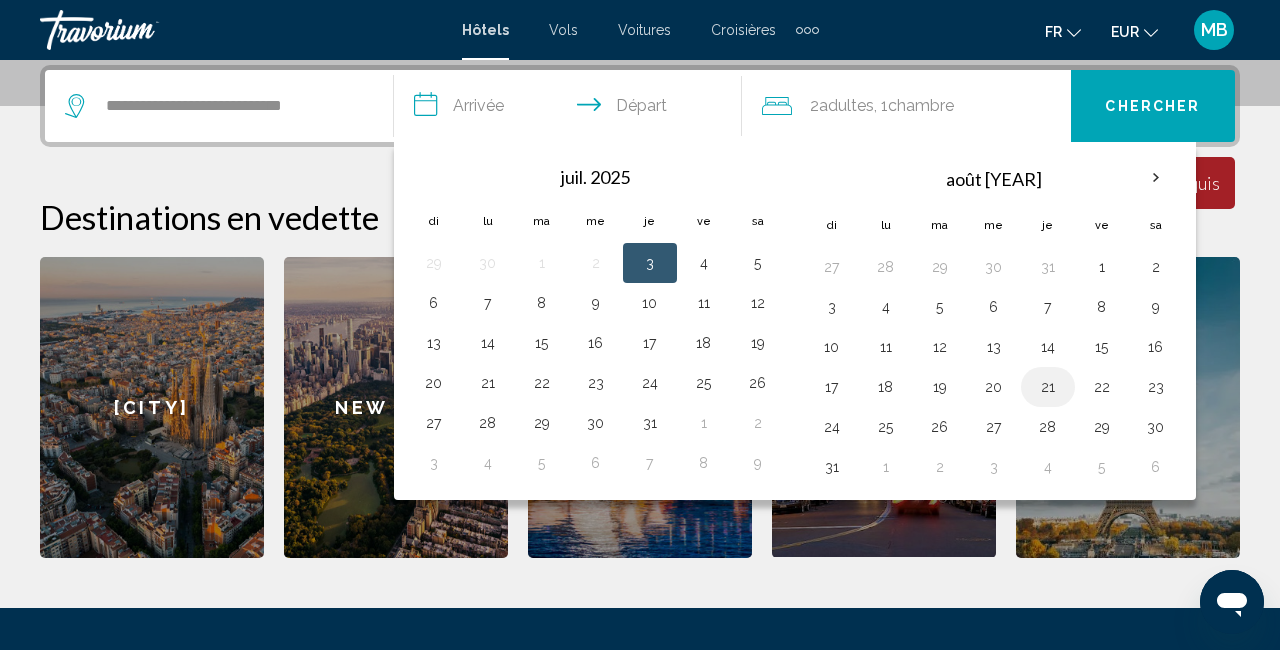 click on "21" at bounding box center [1048, 387] 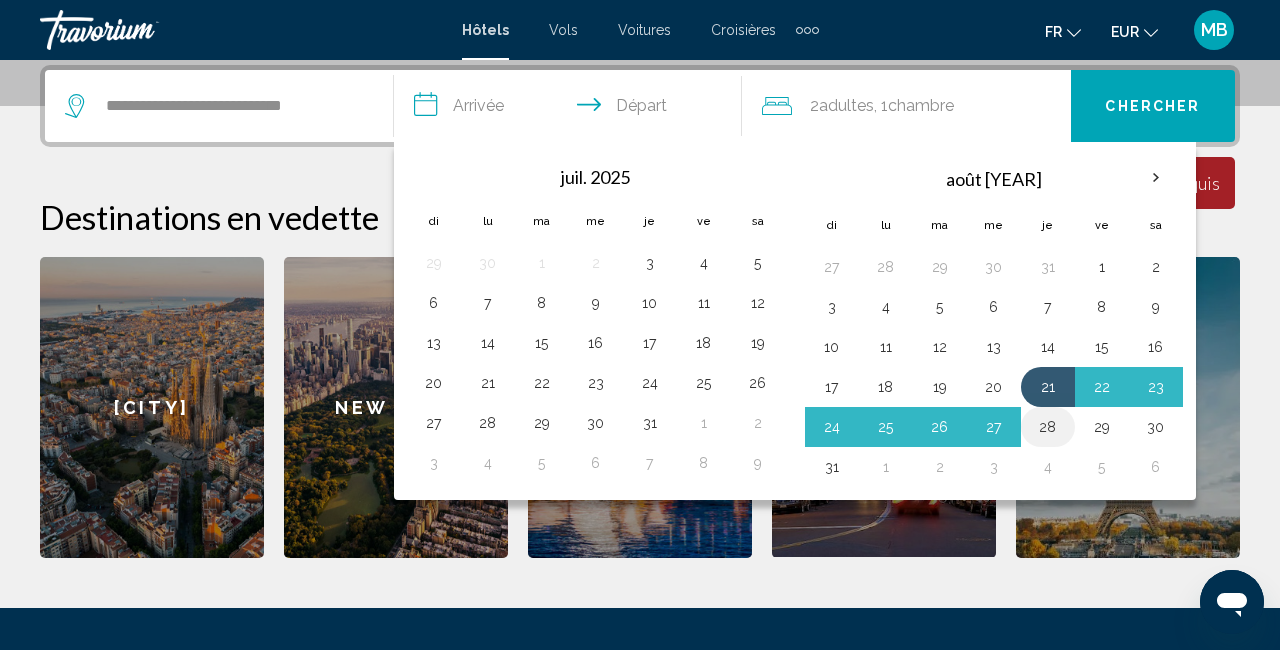 click on "28" at bounding box center (886, 267) 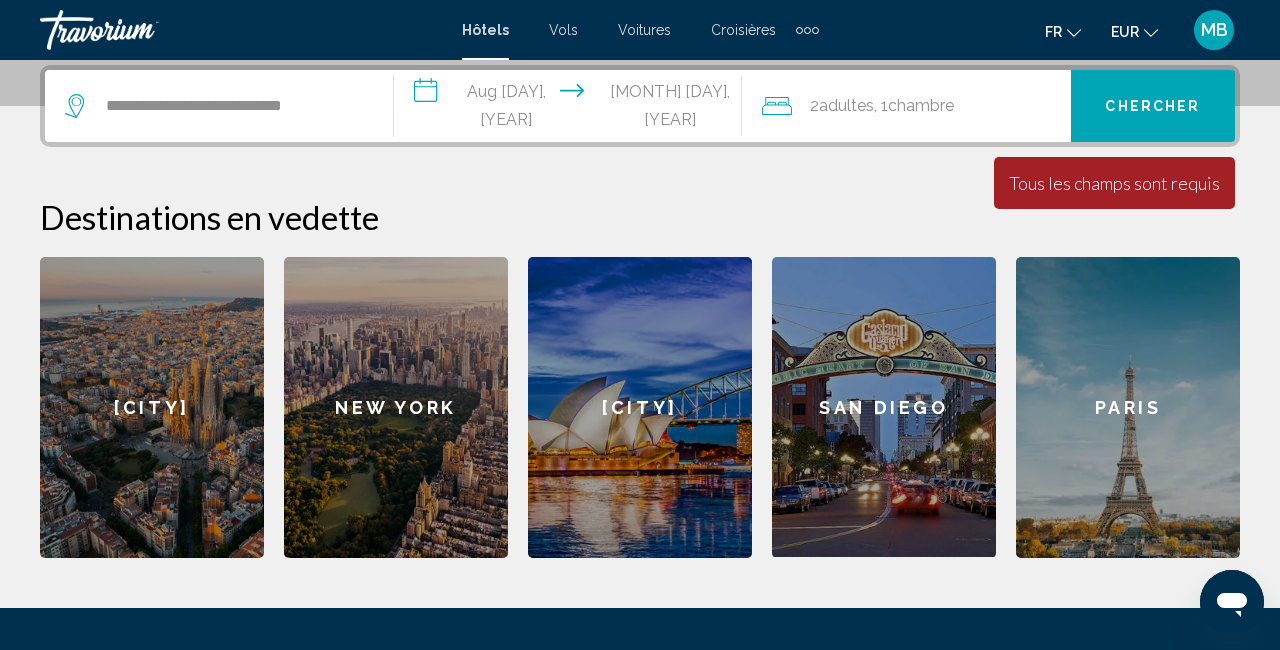 click on "Chercher" at bounding box center (1153, 106) 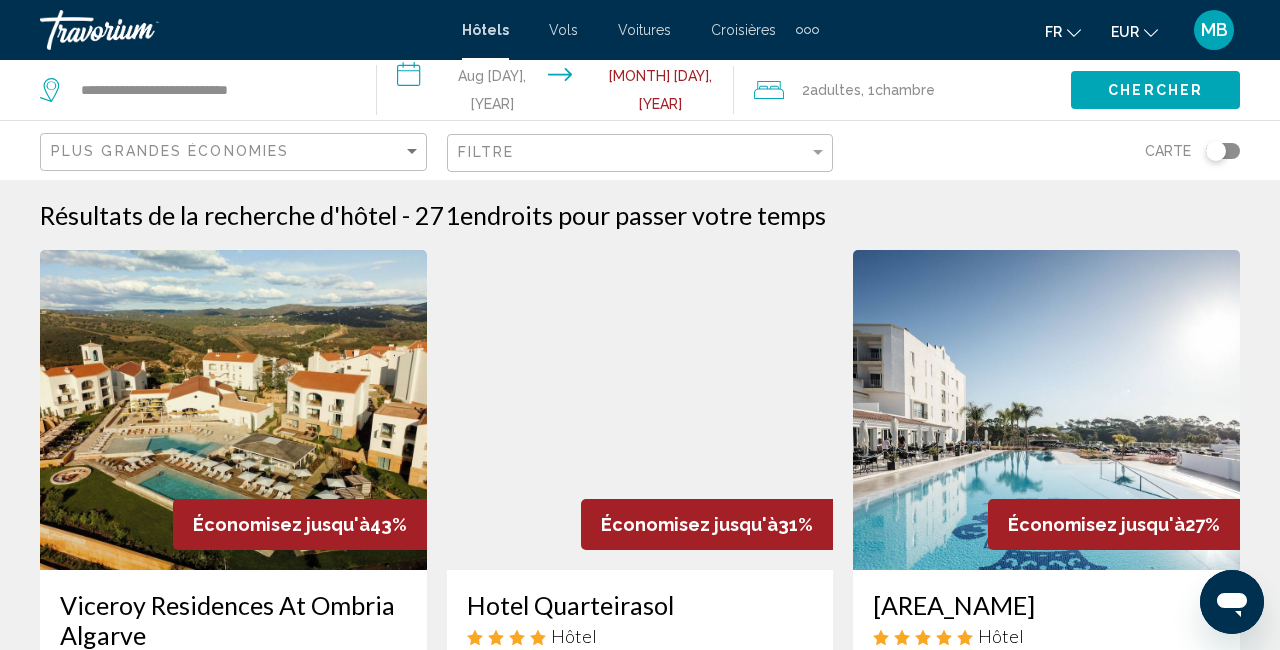 scroll, scrollTop: 0, scrollLeft: 0, axis: both 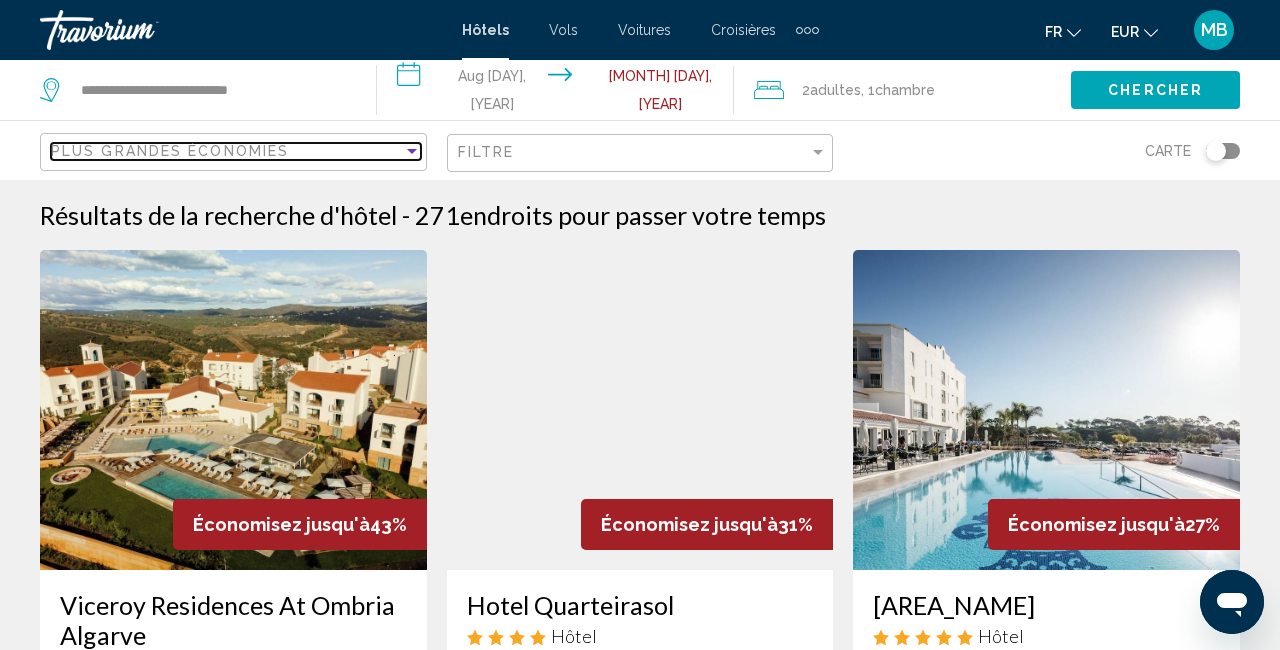 click on "Plus grandes économies" at bounding box center (227, 151) 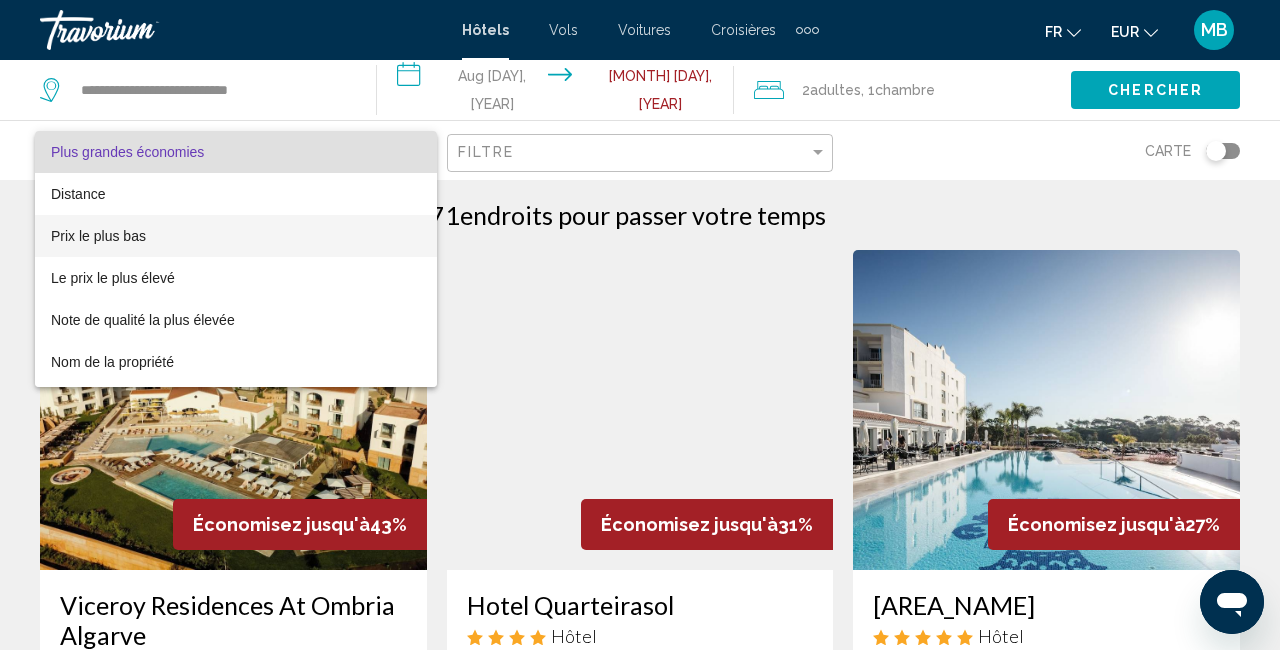 click on "Prix le plus bas" at bounding box center (236, 236) 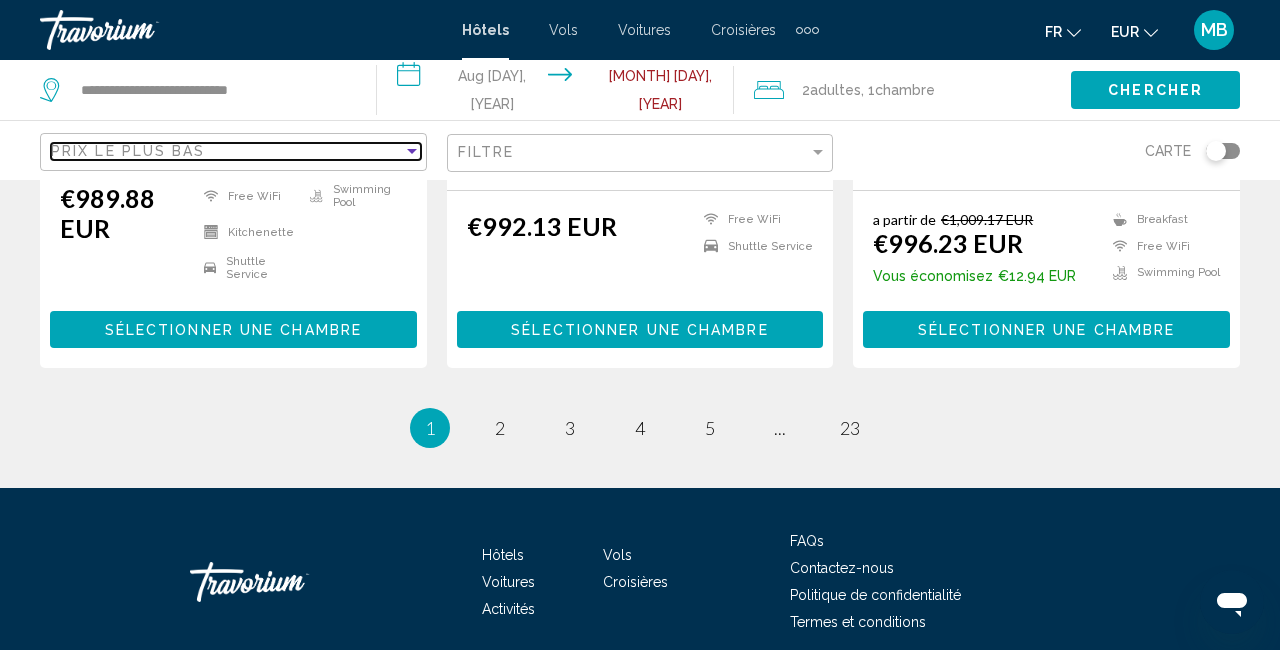 scroll, scrollTop: 2814, scrollLeft: 0, axis: vertical 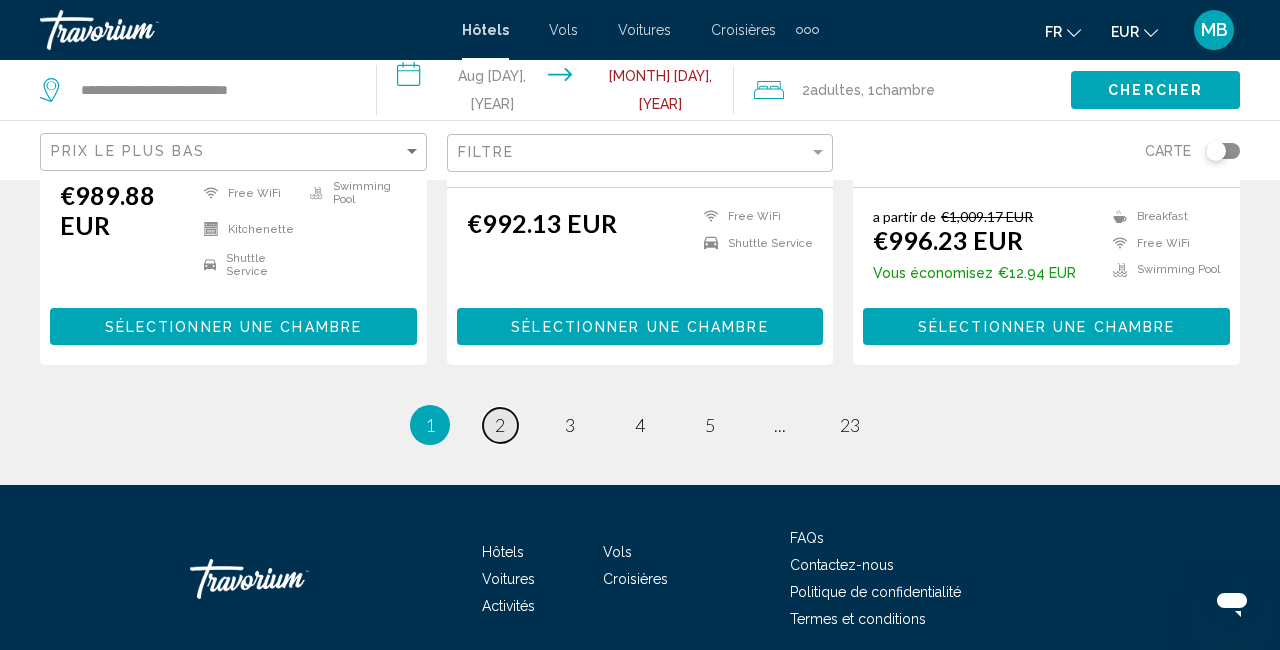click on "page  2" at bounding box center (500, 425) 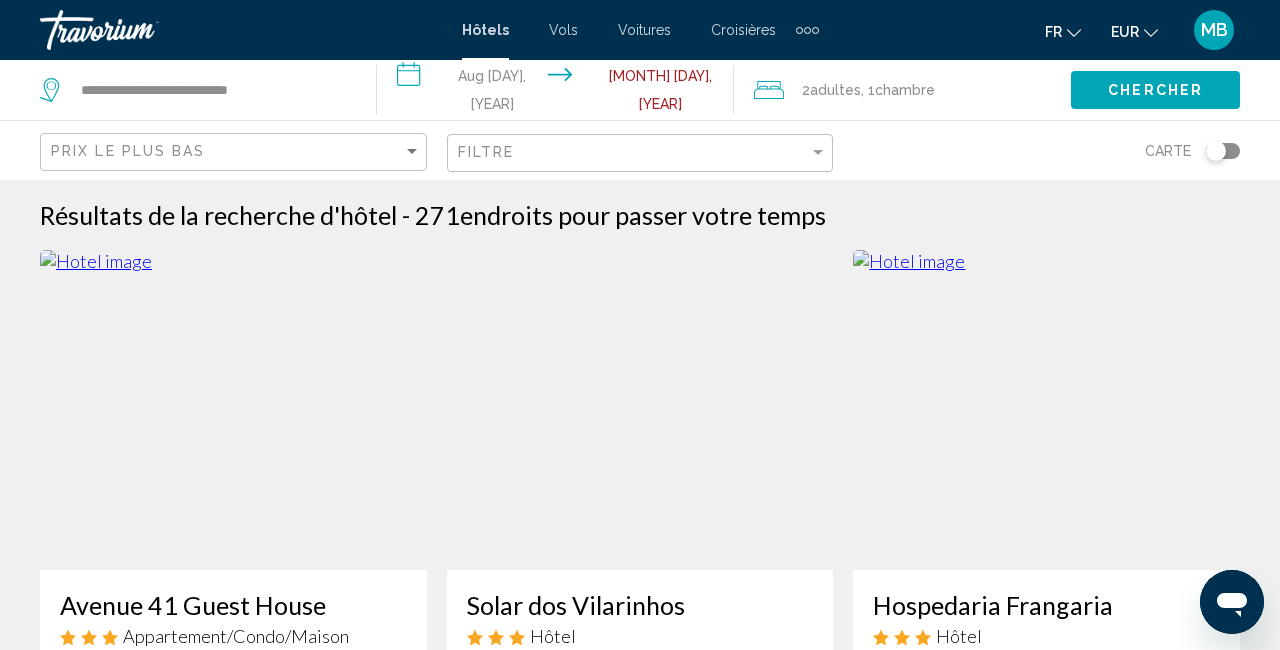 scroll, scrollTop: 0, scrollLeft: 0, axis: both 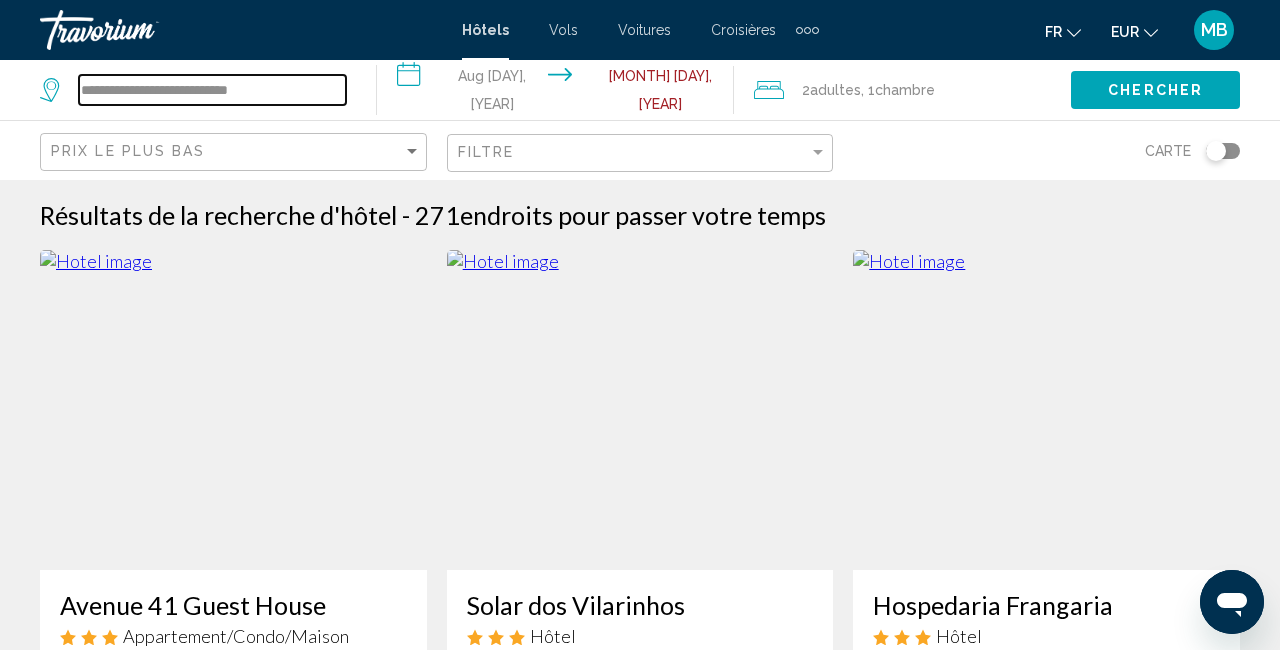 click on "**********" at bounding box center (212, 90) 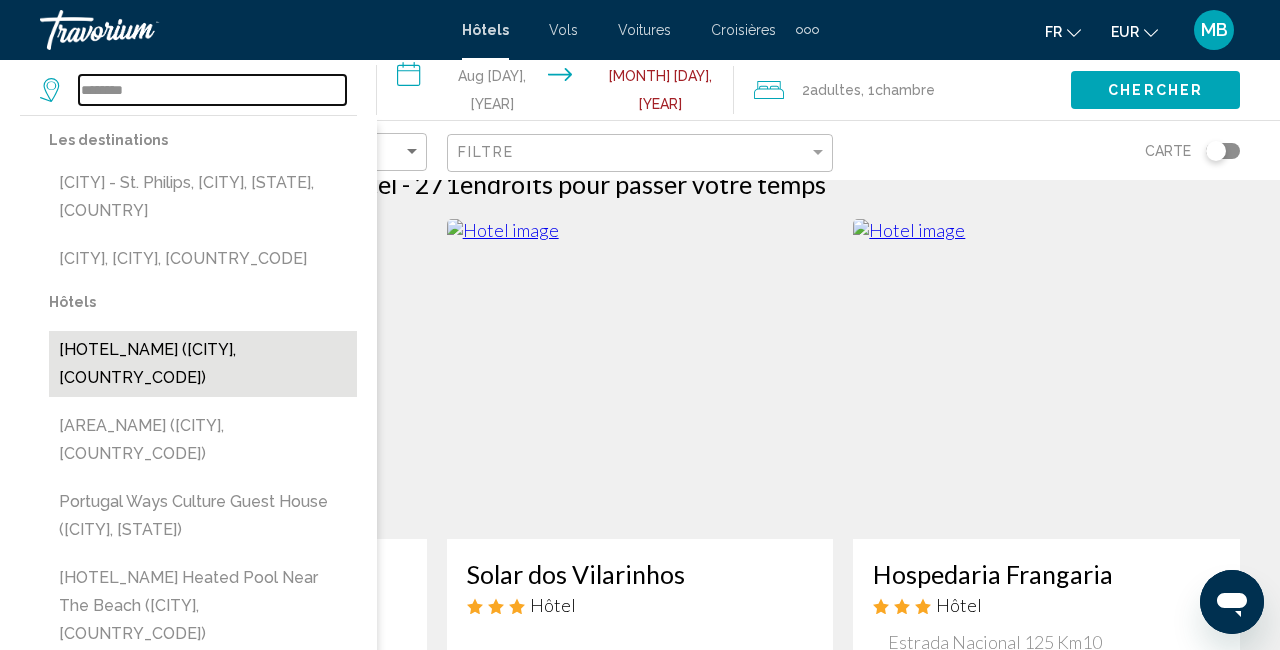 scroll, scrollTop: 39, scrollLeft: 0, axis: vertical 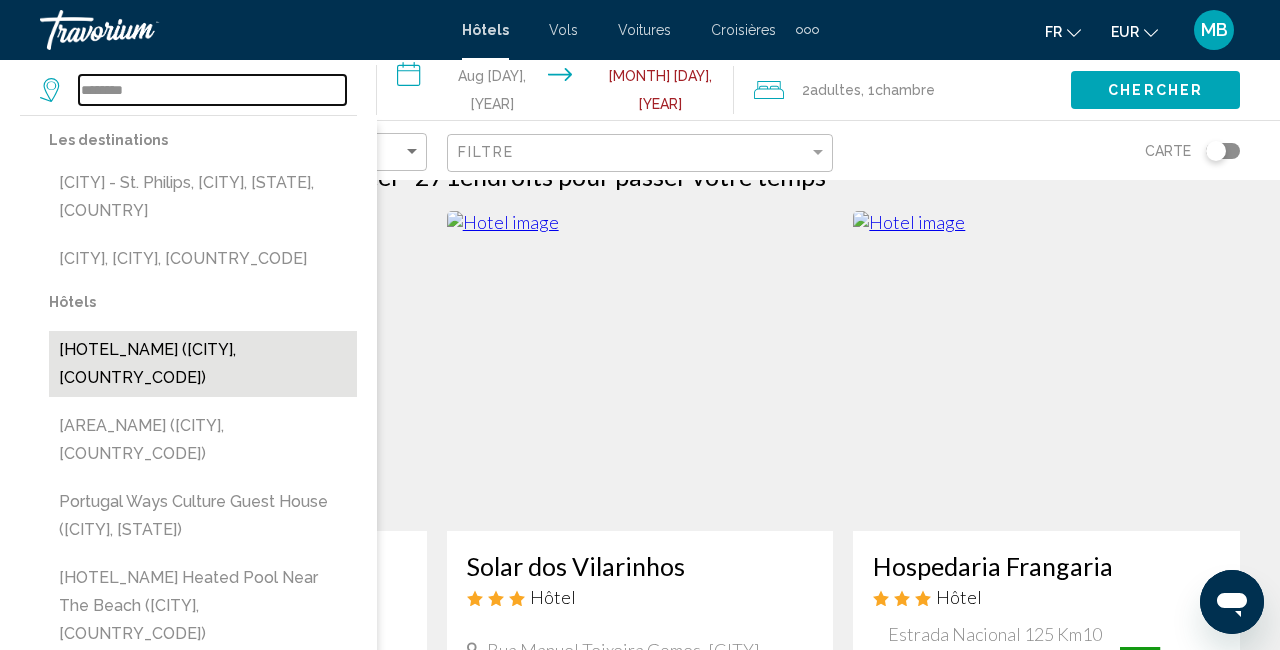 type on "********" 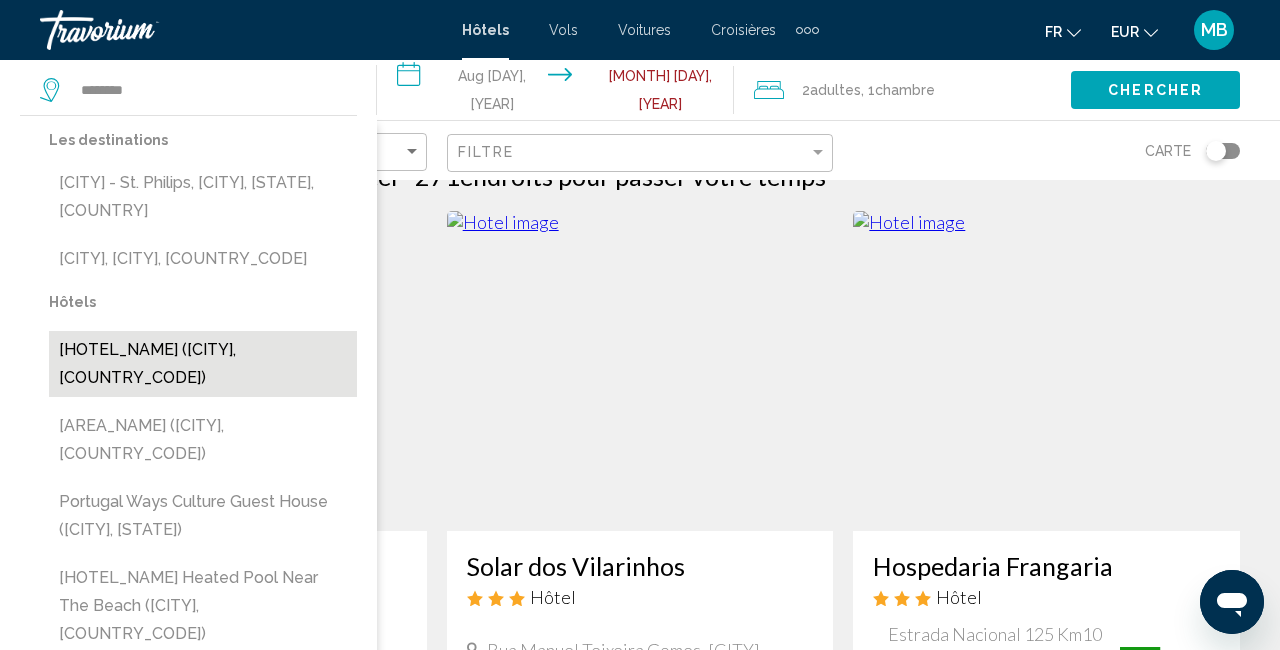 click on "[HOTEL_NAME] ([CITY], [COUNTRY_CODE])" at bounding box center (203, 197) 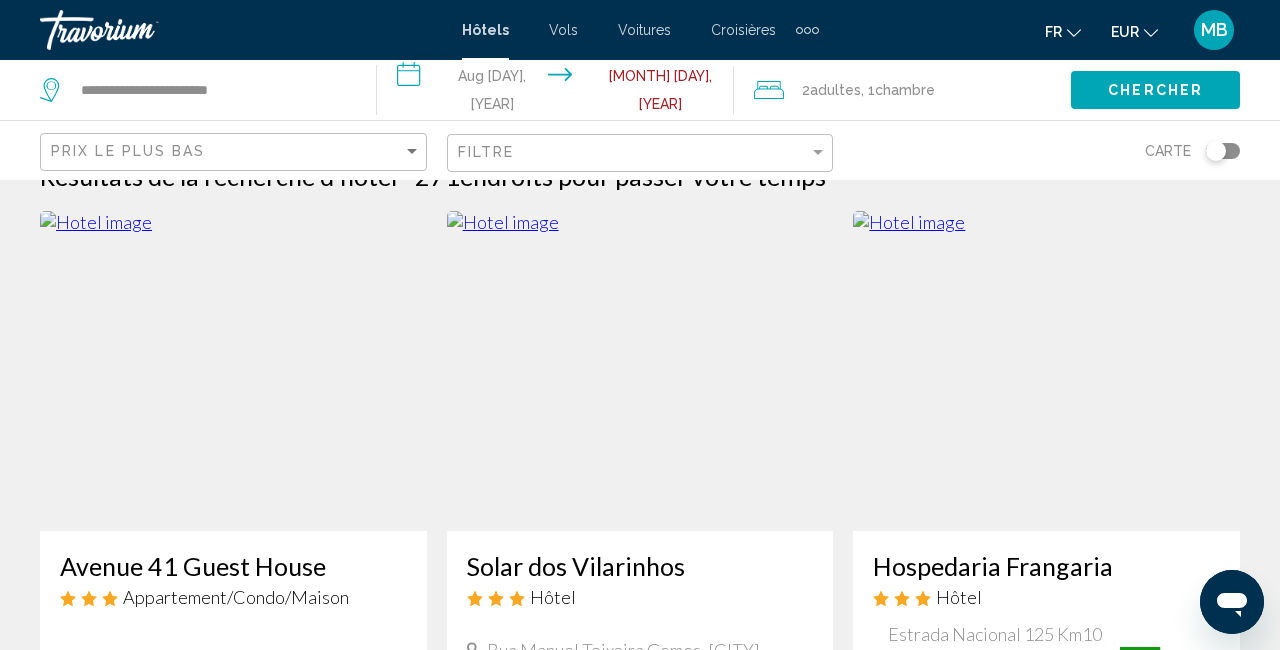 click on "Chercher" at bounding box center [1155, 89] 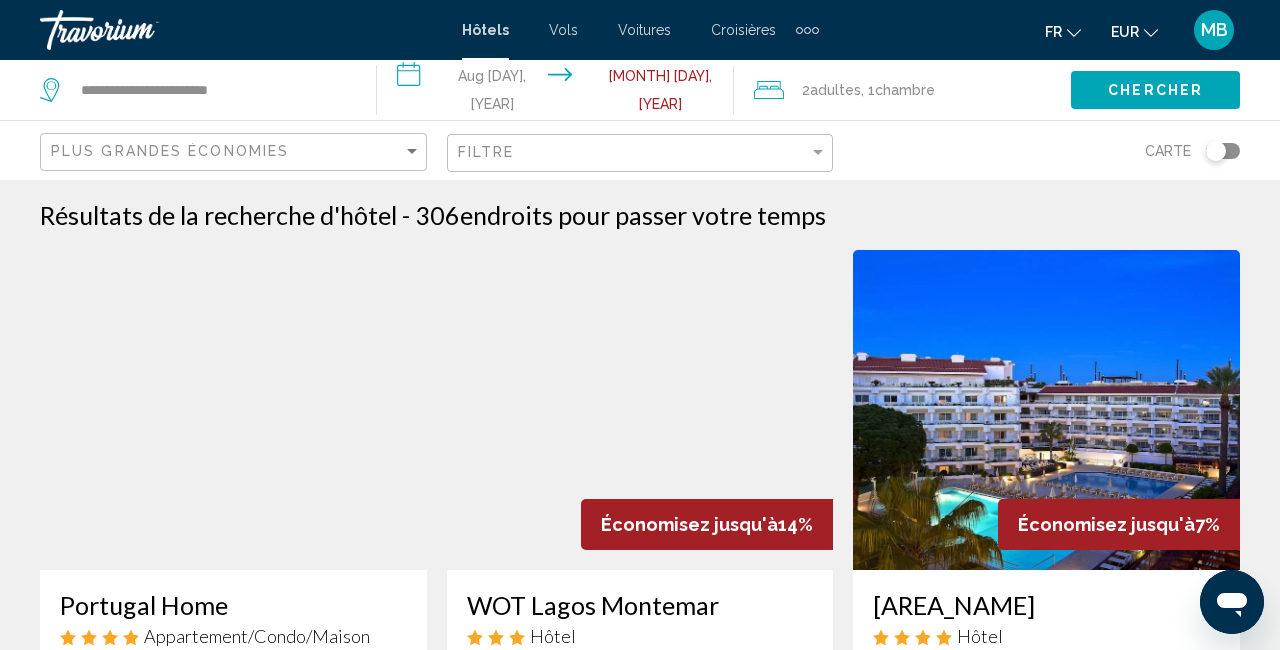 scroll, scrollTop: 0, scrollLeft: 0, axis: both 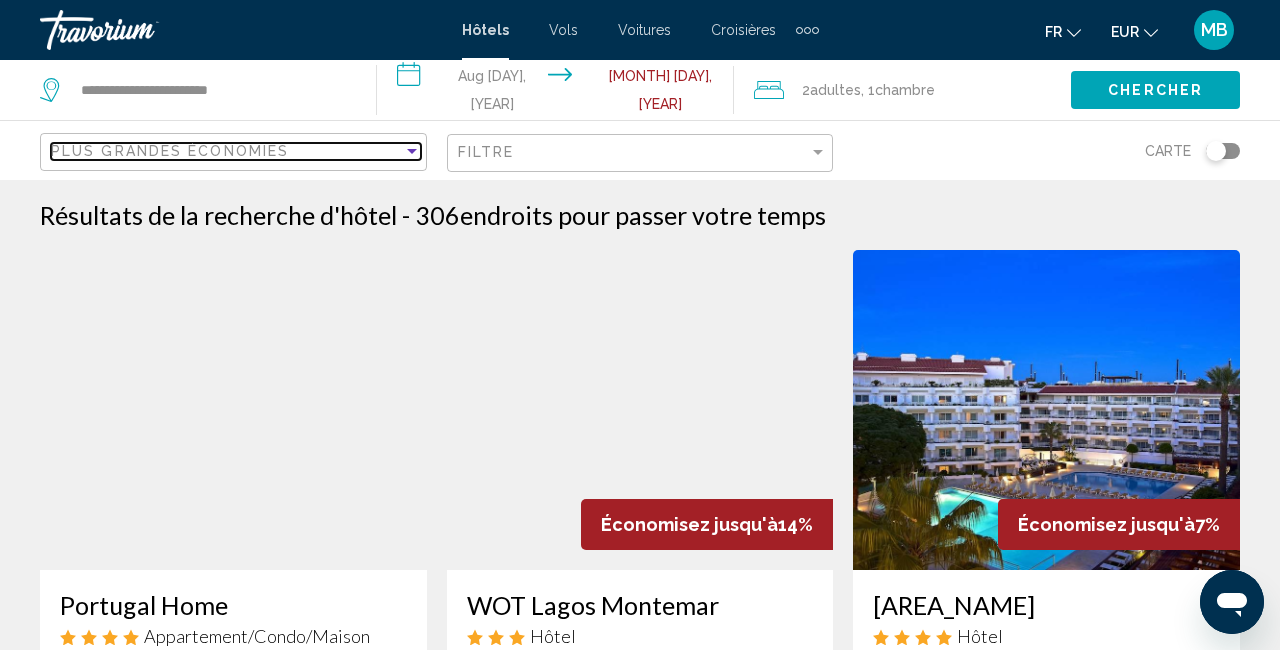 click on "Plus grandes économies" at bounding box center [170, 151] 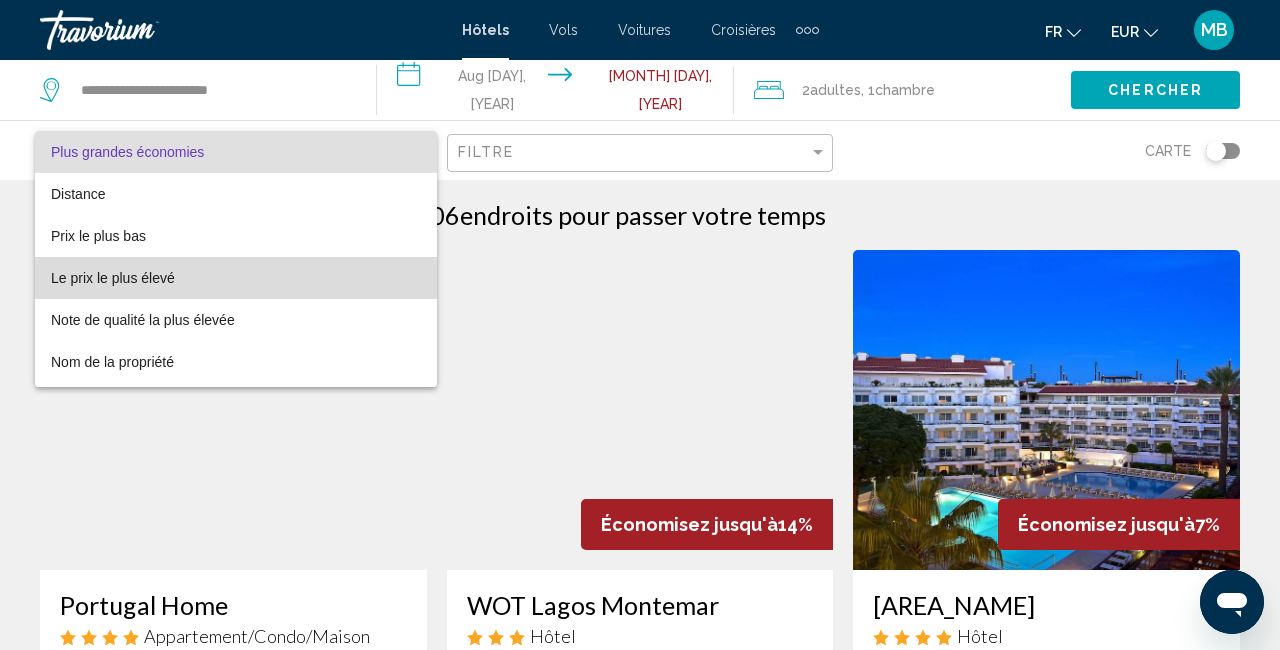 click on "Le prix le plus élevé" at bounding box center [236, 278] 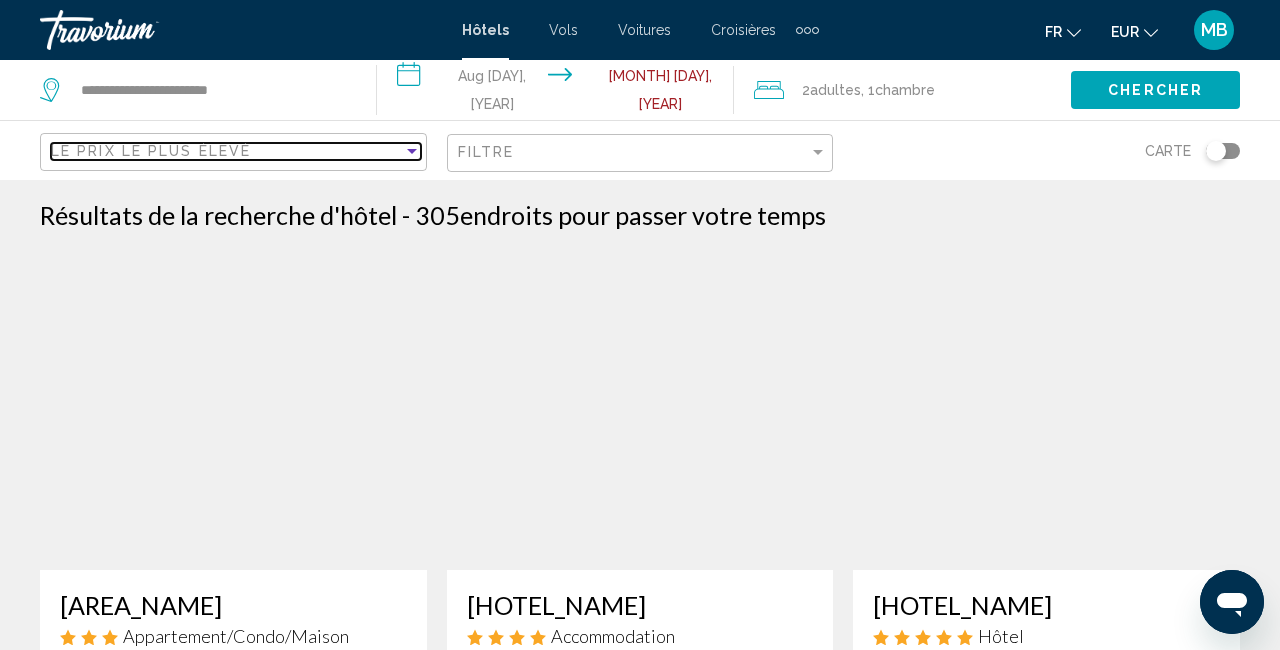 click on "Le prix le plus élevé" at bounding box center (151, 151) 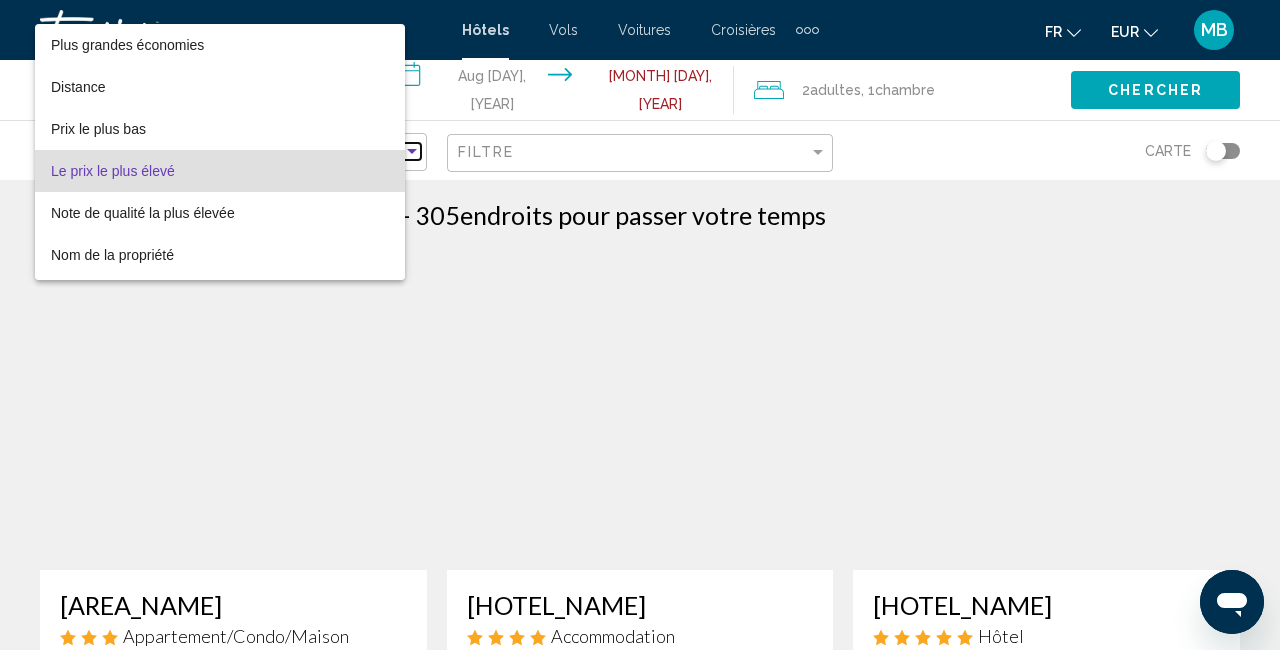 scroll, scrollTop: 19, scrollLeft: 0, axis: vertical 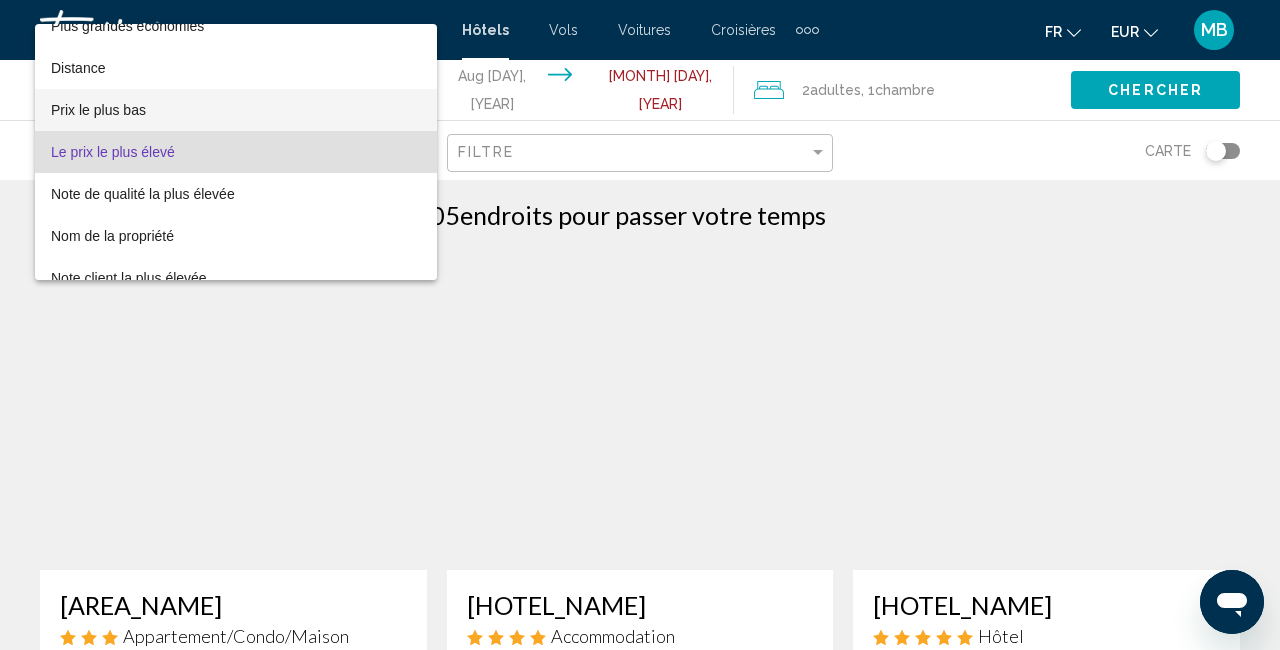 click on "Prix le plus bas" at bounding box center [236, 110] 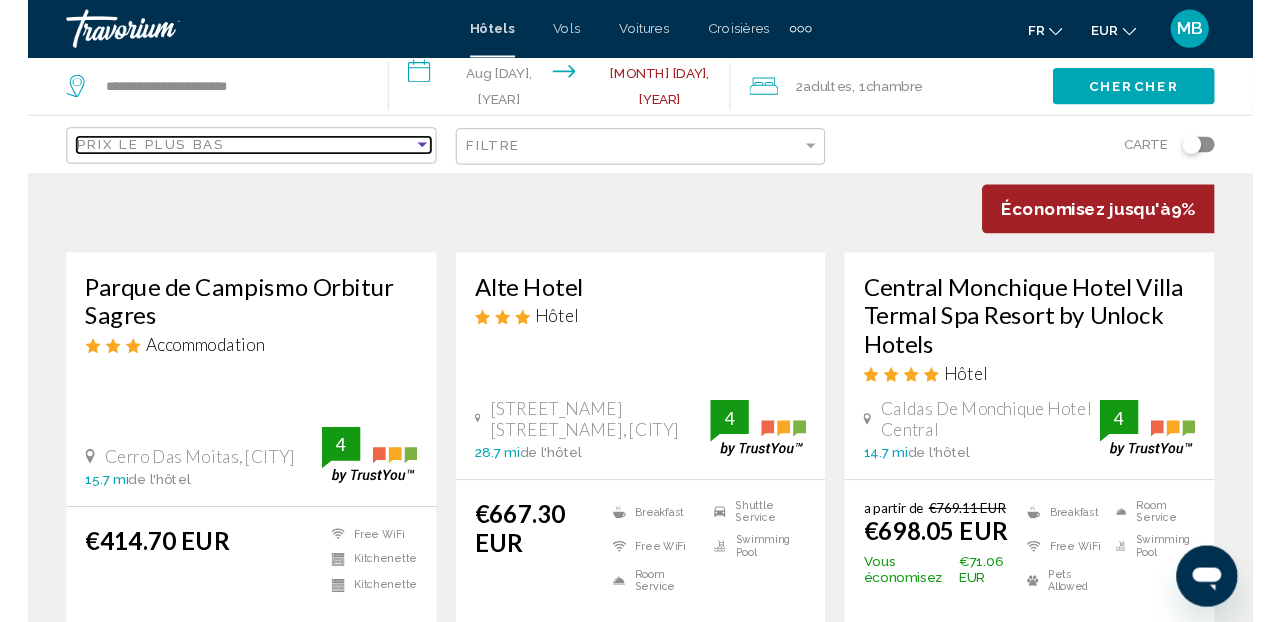 scroll, scrollTop: 310, scrollLeft: 0, axis: vertical 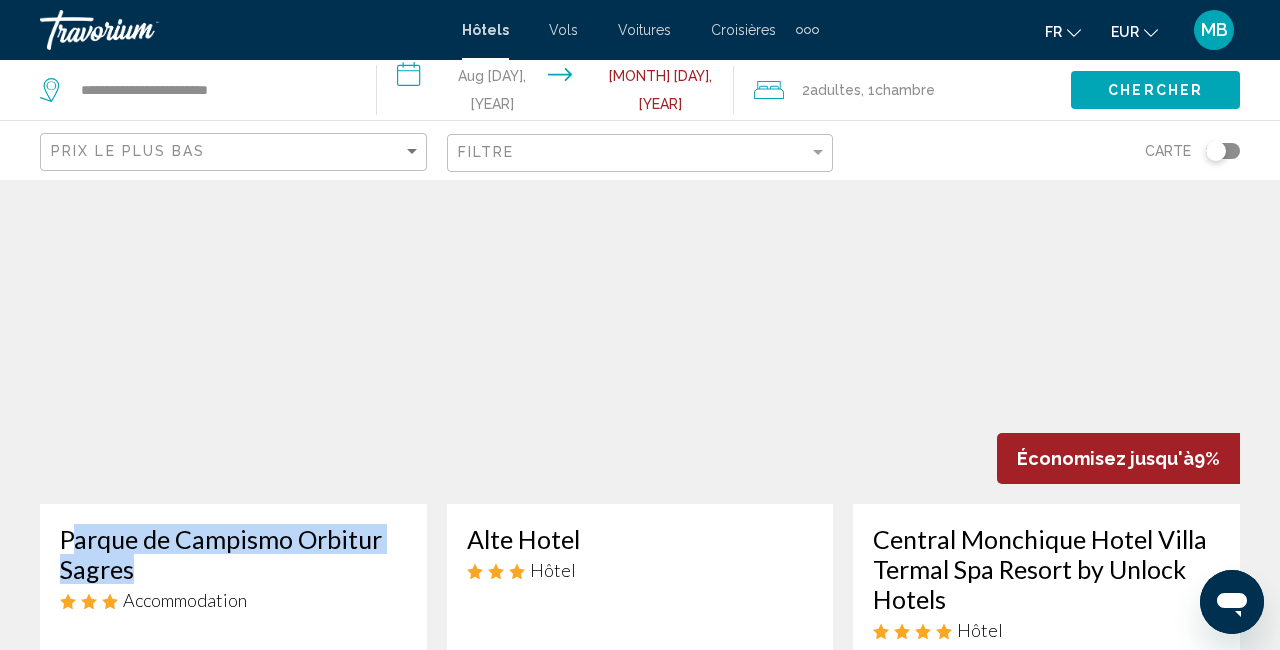 click on "Parque de Campismo Orbitur Sagres" at bounding box center (233, 554) 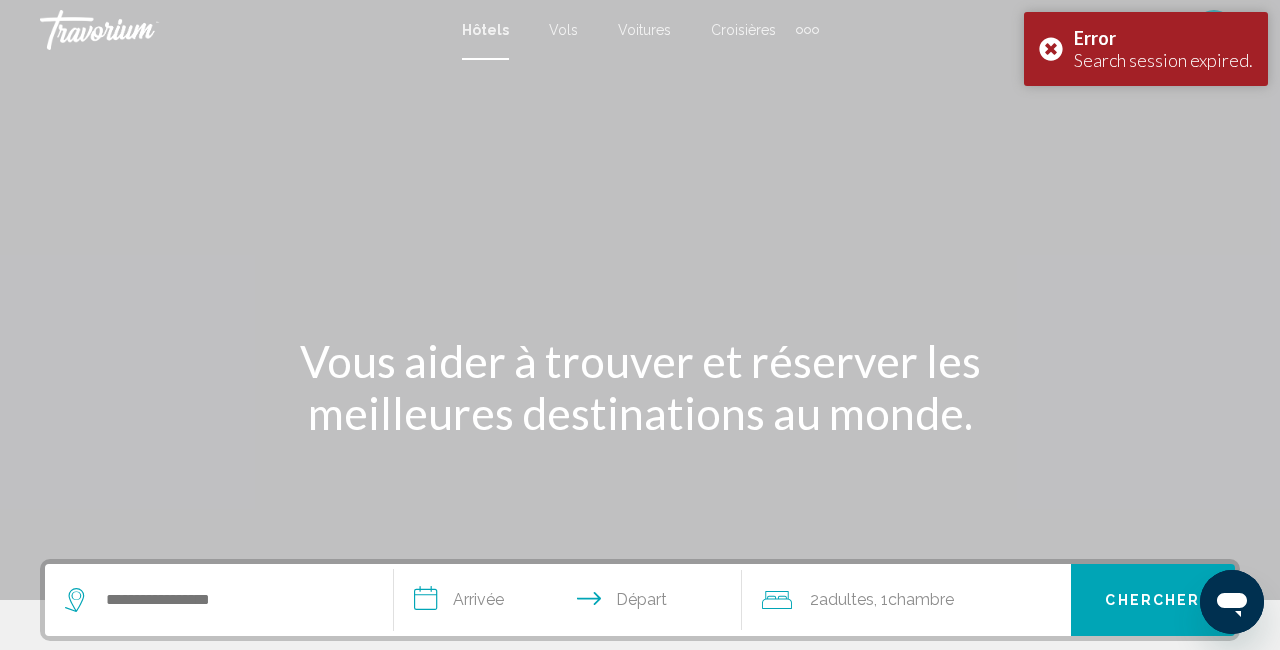 scroll, scrollTop: 0, scrollLeft: 0, axis: both 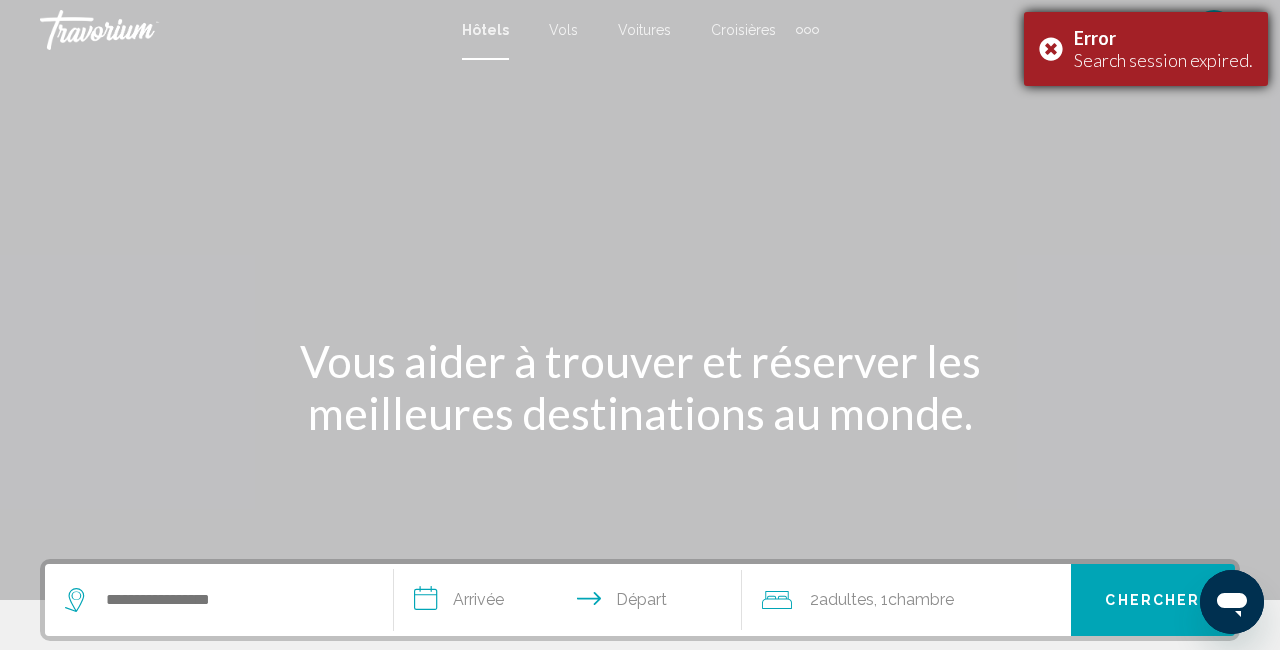 click on "Error   Search session expired." at bounding box center [1146, 49] 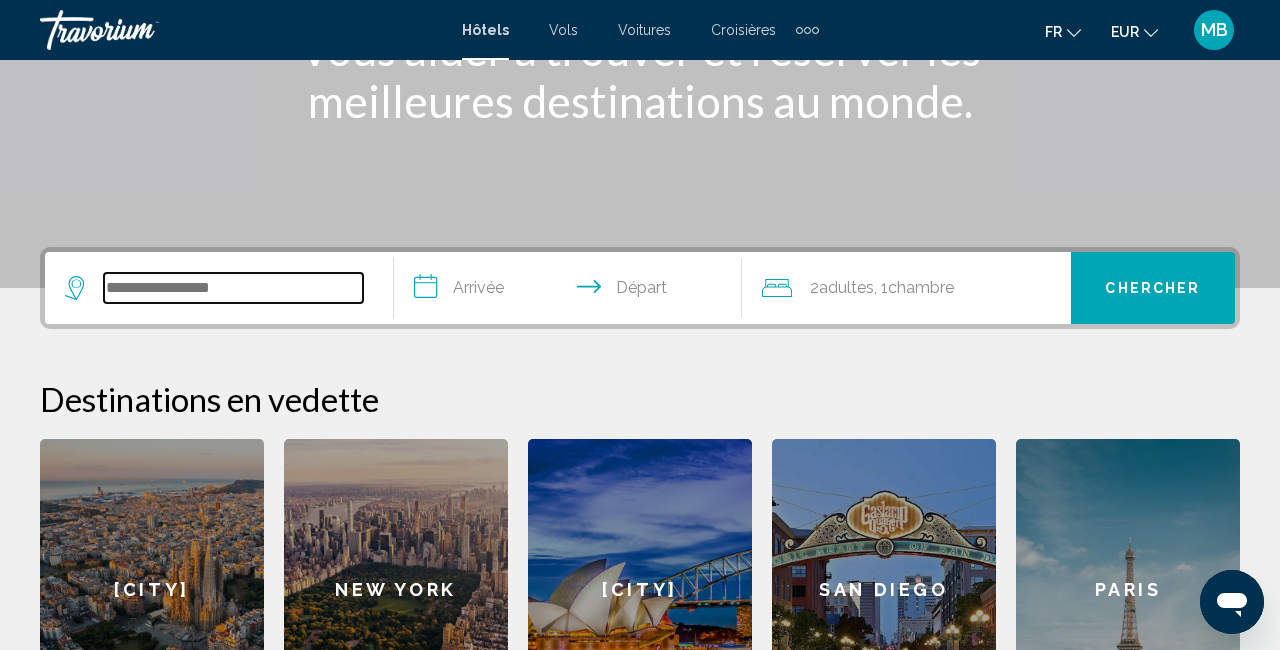 click at bounding box center [233, 288] 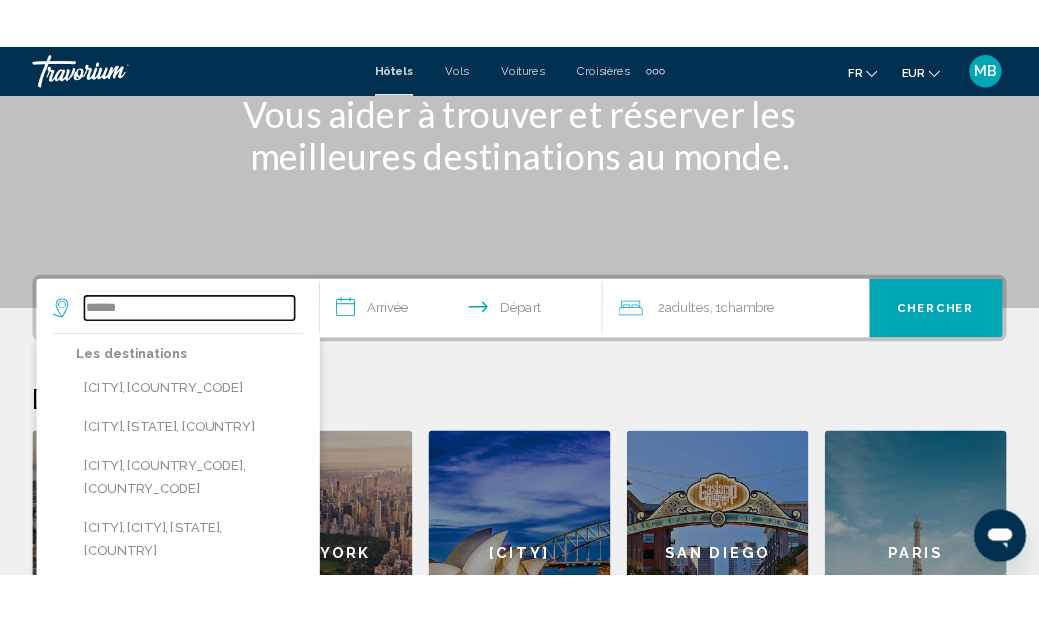 scroll, scrollTop: 256, scrollLeft: 0, axis: vertical 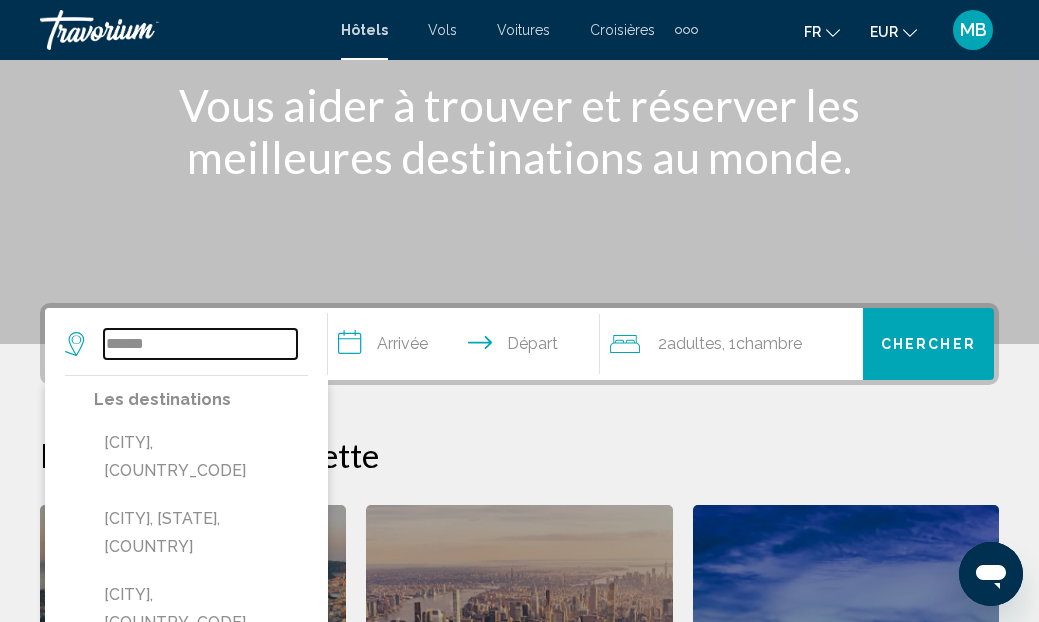 click on "******" at bounding box center [200, 344] 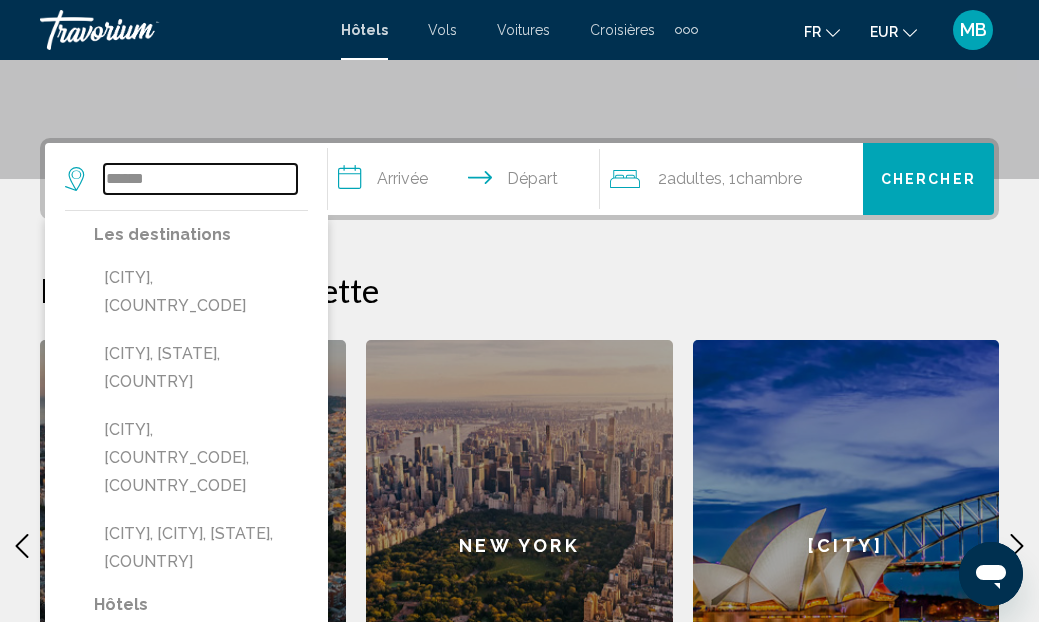 type on "******" 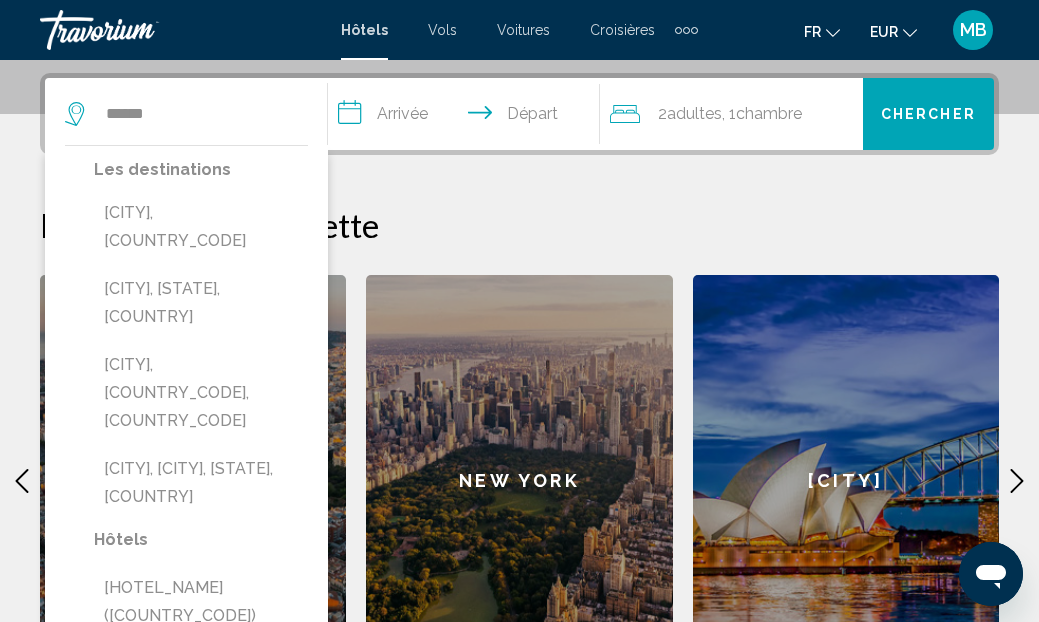 click on "Les destinations [CITY], [COUNTRY_CODE]   [CITY], [STATE], [COUNTRY_CODE]   [CITY], [COUNTRY_CODE], [COUNTRY_CODE]   [CITY], [STATE], [STATE], [COUNTRY_CODE]" at bounding box center [201, 341] 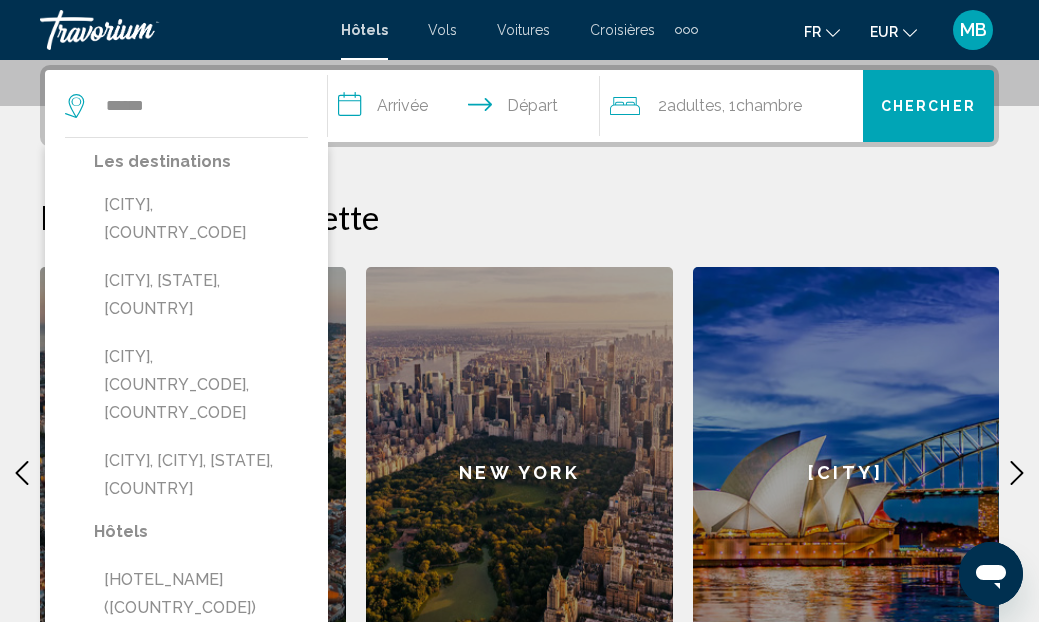 click on "[CITY], [CITY], [STATE], [COUNTRY]" at bounding box center (201, 475) 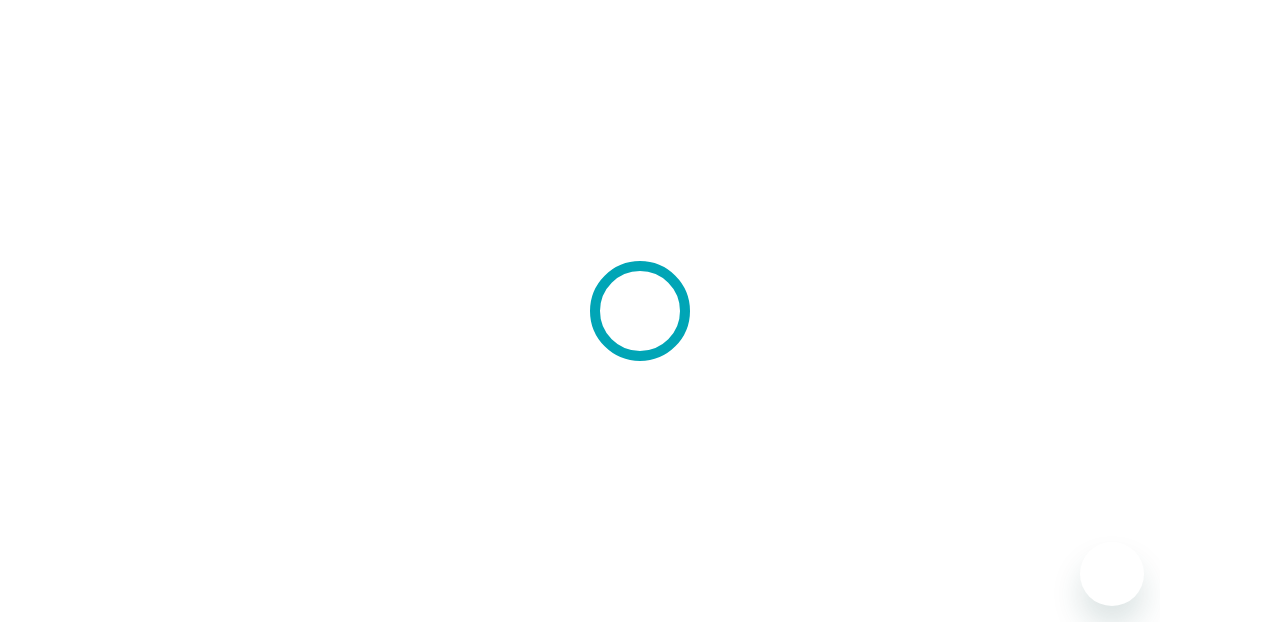 scroll, scrollTop: 0, scrollLeft: 0, axis: both 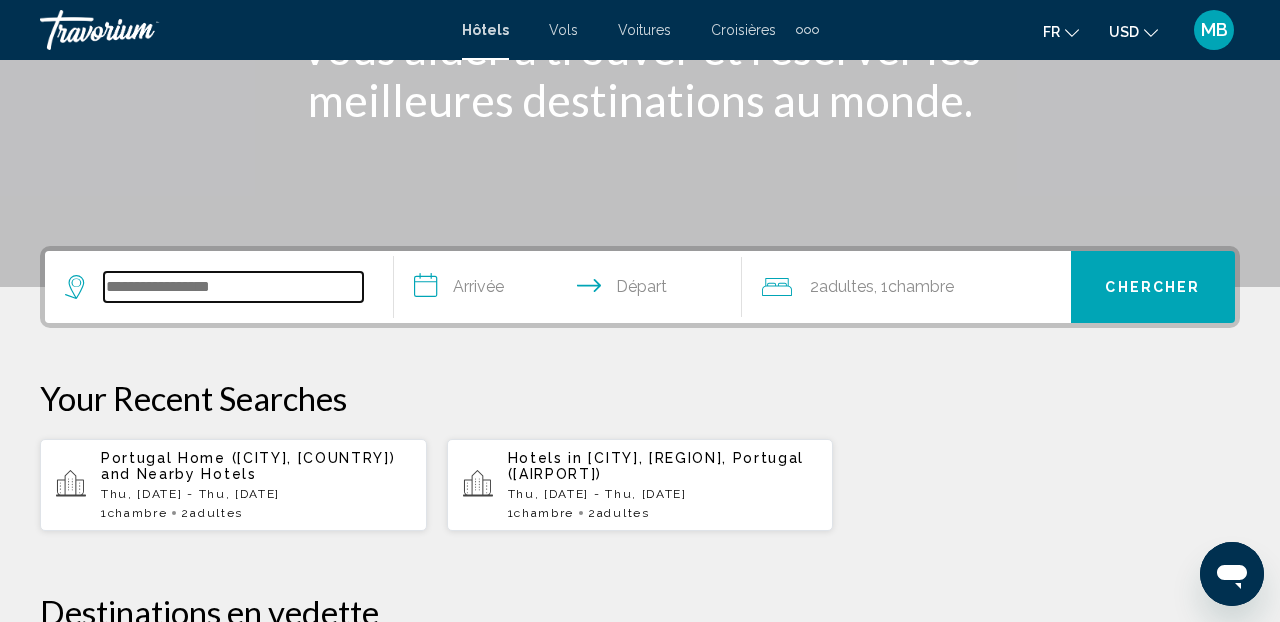 click at bounding box center [233, 287] 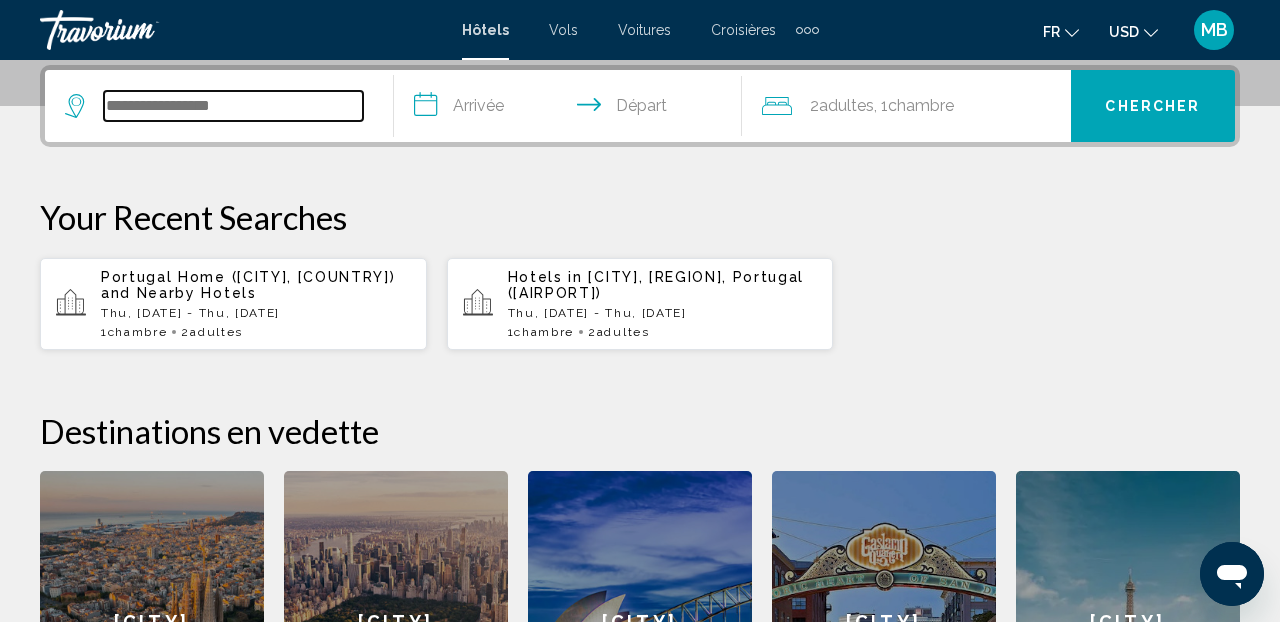 click at bounding box center [233, 106] 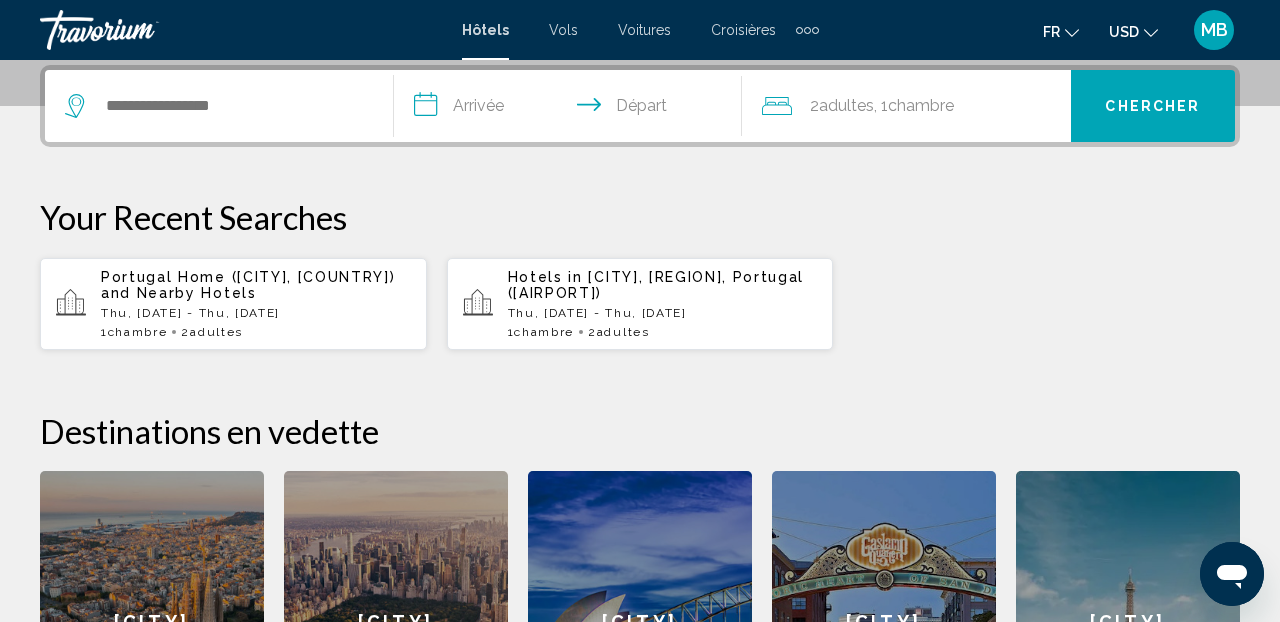 click on "**********" at bounding box center [572, 109] 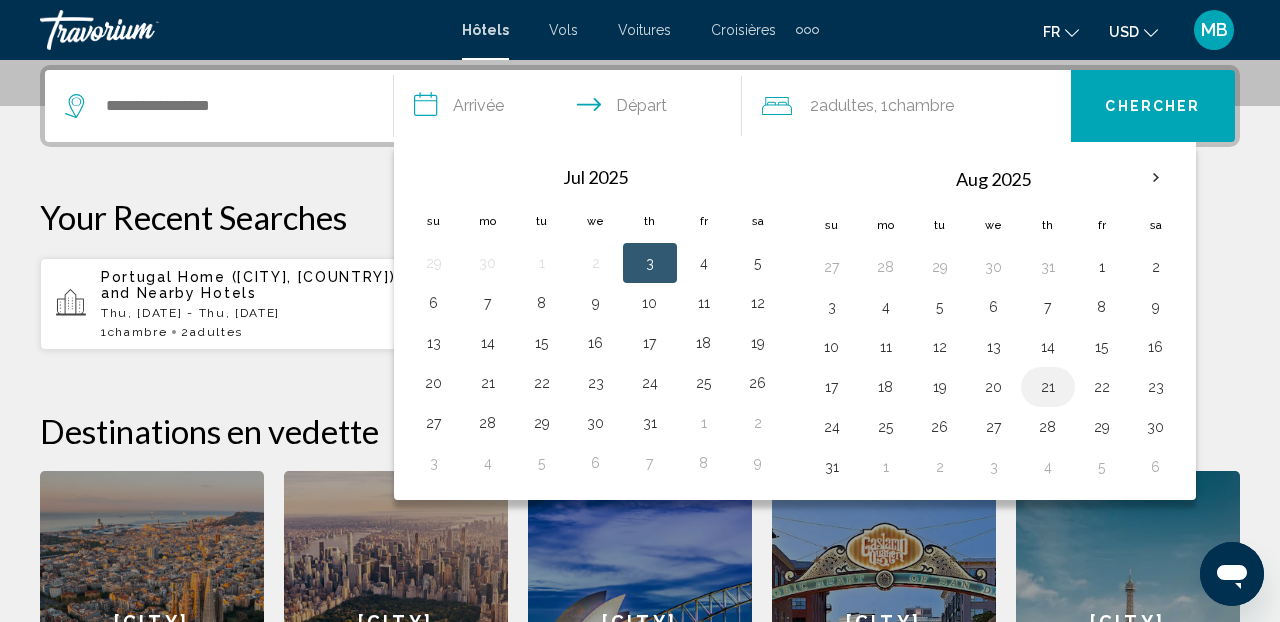 click on "21" at bounding box center (1048, 267) 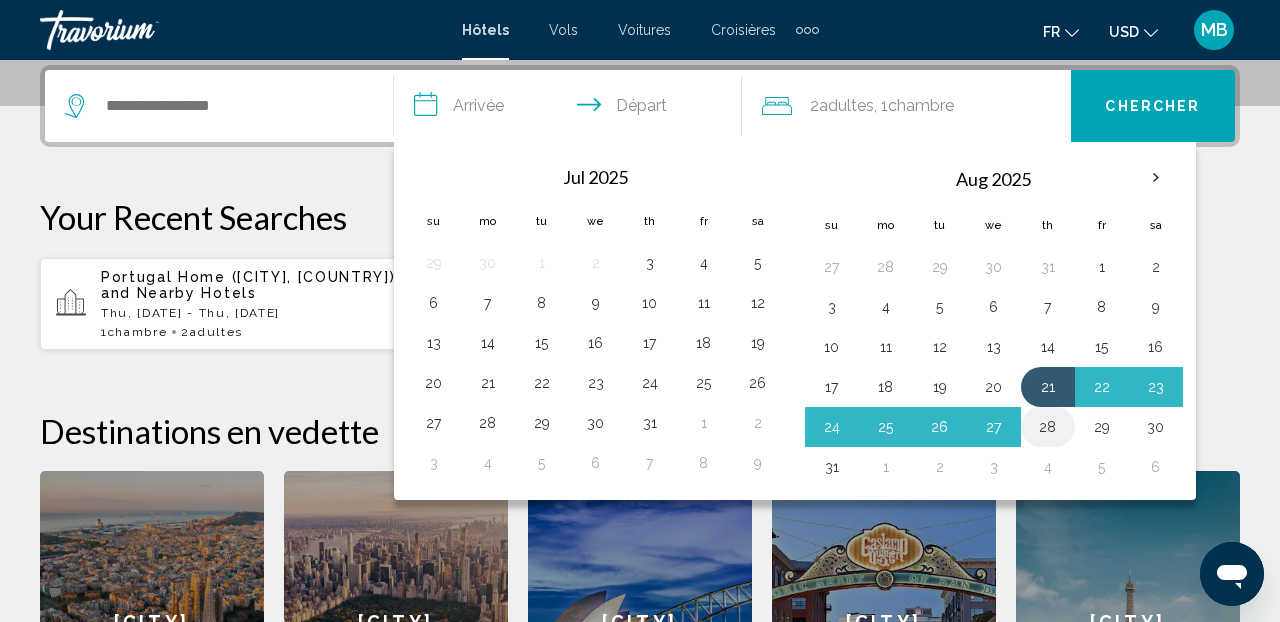 click on "28" at bounding box center (886, 267) 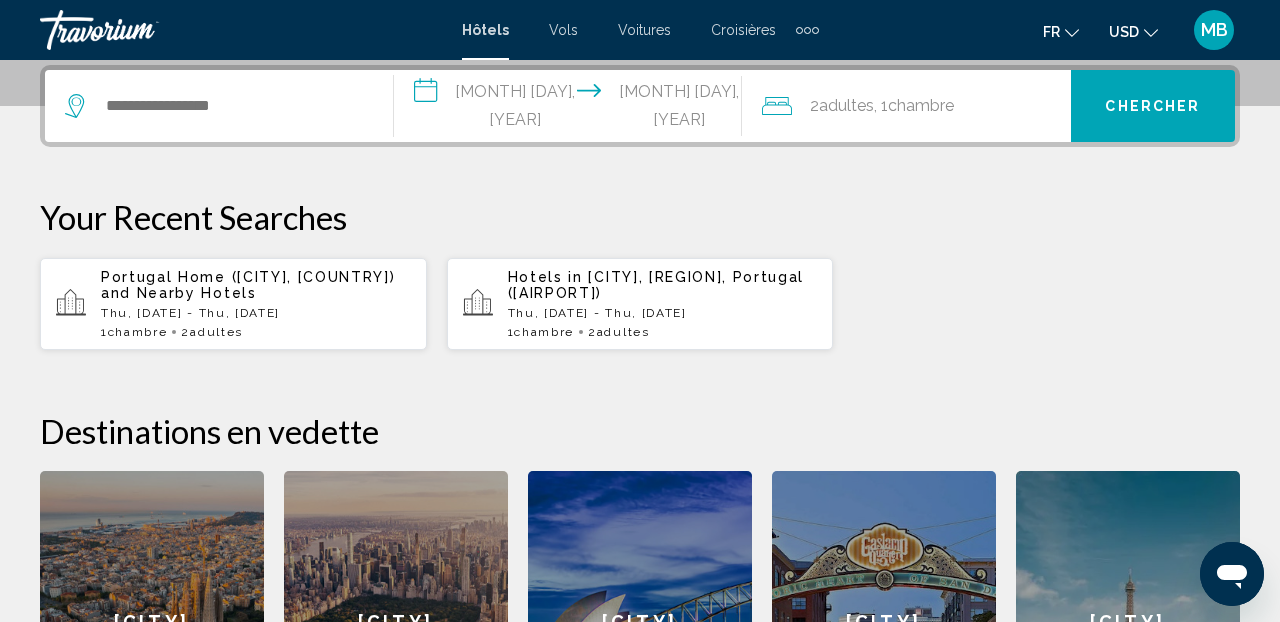 click on "Chercher" at bounding box center [1152, 107] 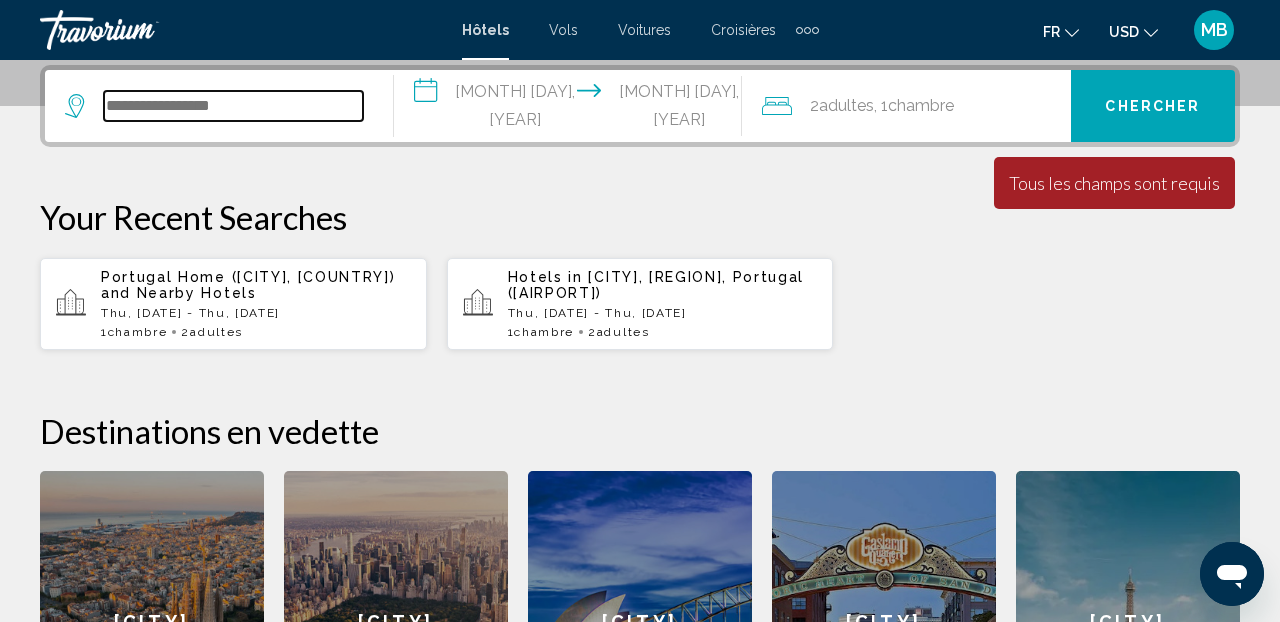 click at bounding box center [233, 106] 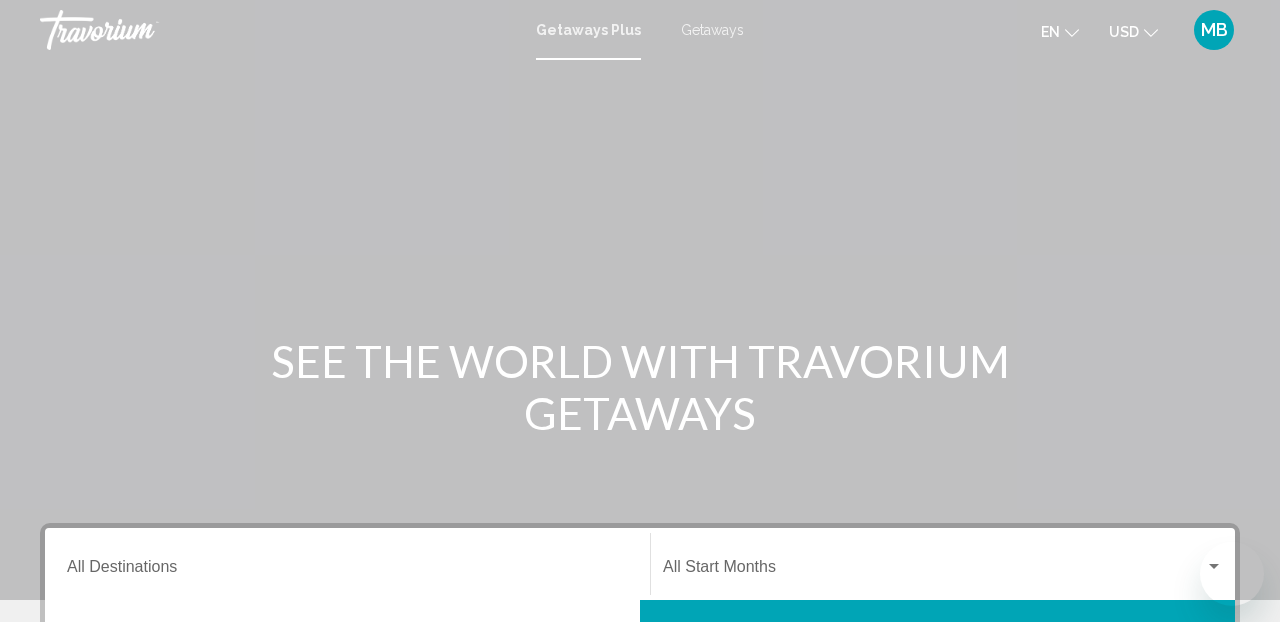 scroll, scrollTop: 0, scrollLeft: 0, axis: both 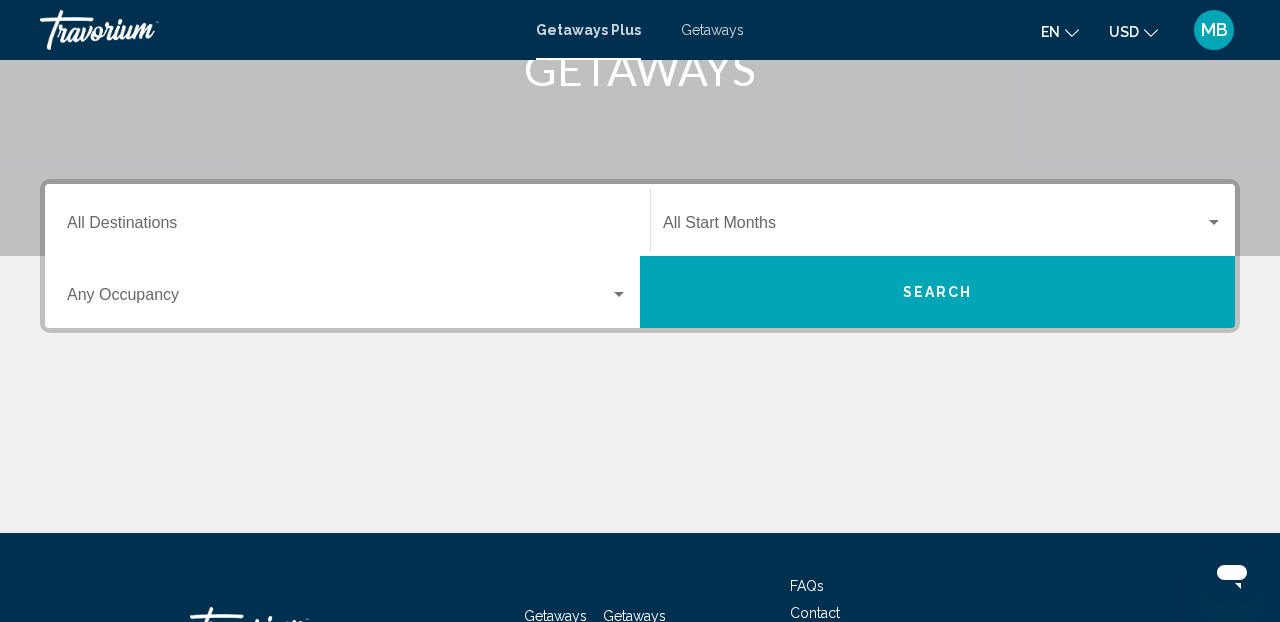 click at bounding box center [934, 227] 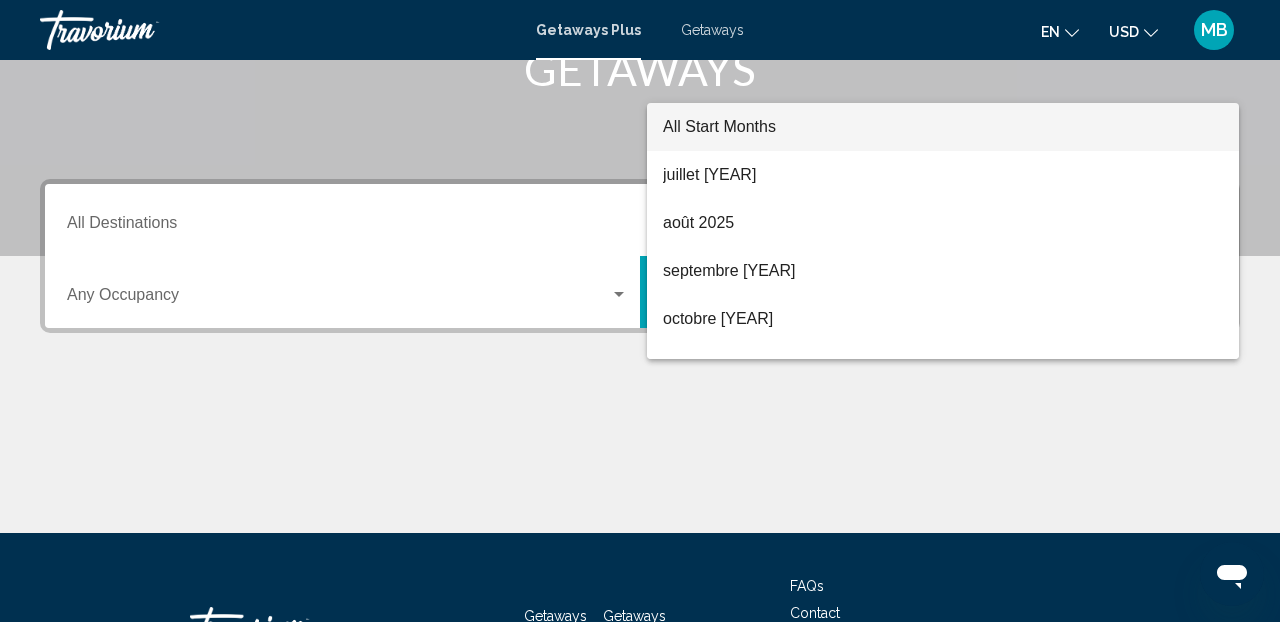 scroll, scrollTop: 458, scrollLeft: 0, axis: vertical 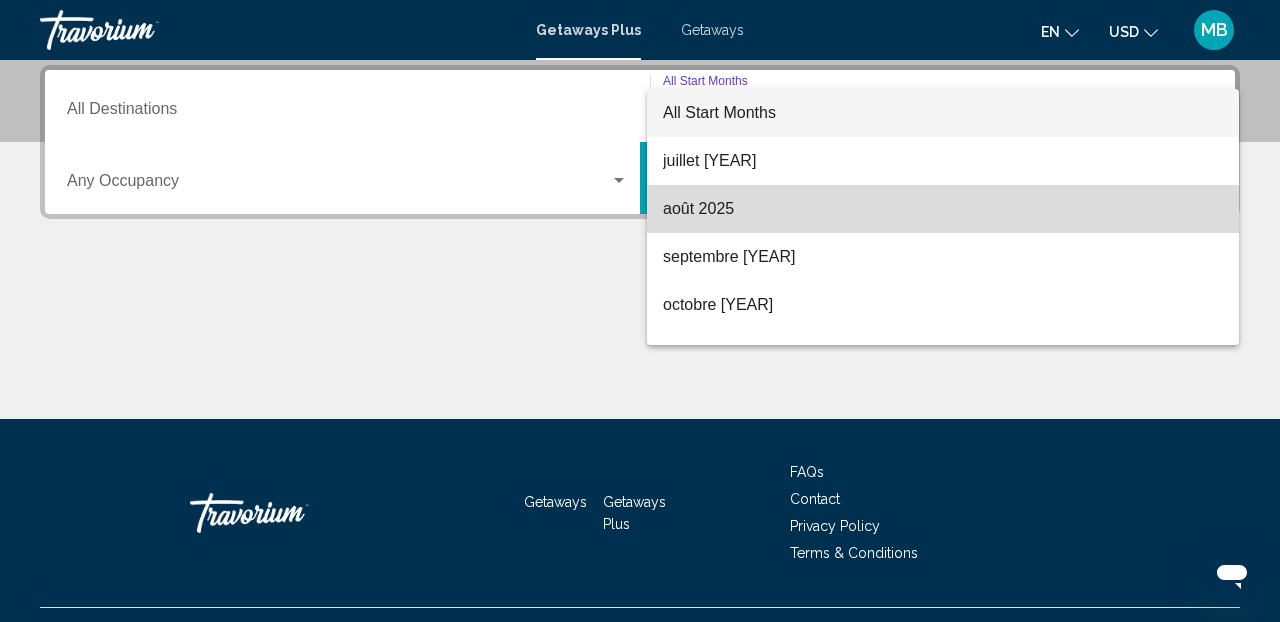 click on "août 2025" at bounding box center [943, 209] 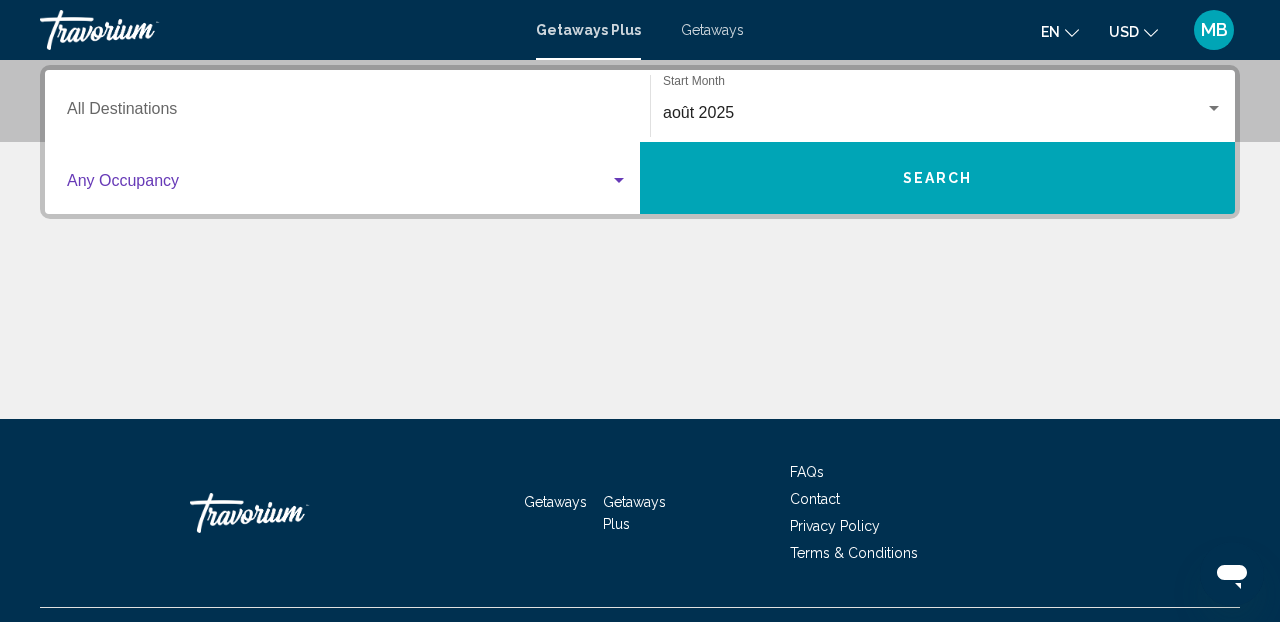 click at bounding box center [338, 185] 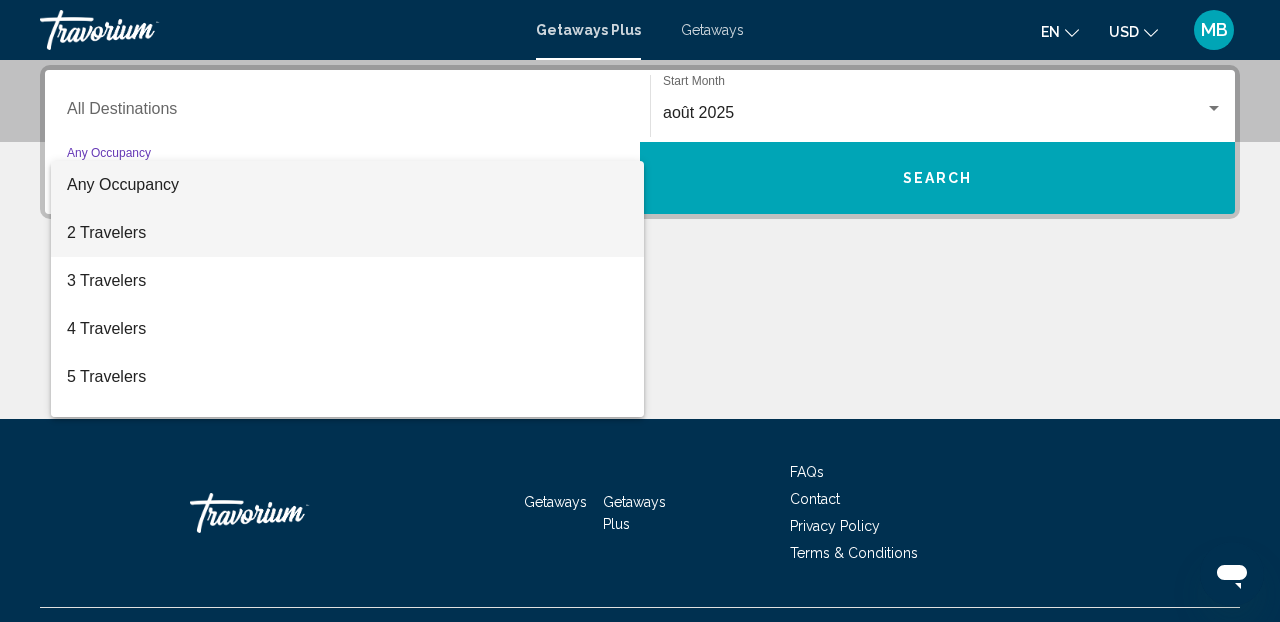 click on "2 Travelers" at bounding box center [347, 233] 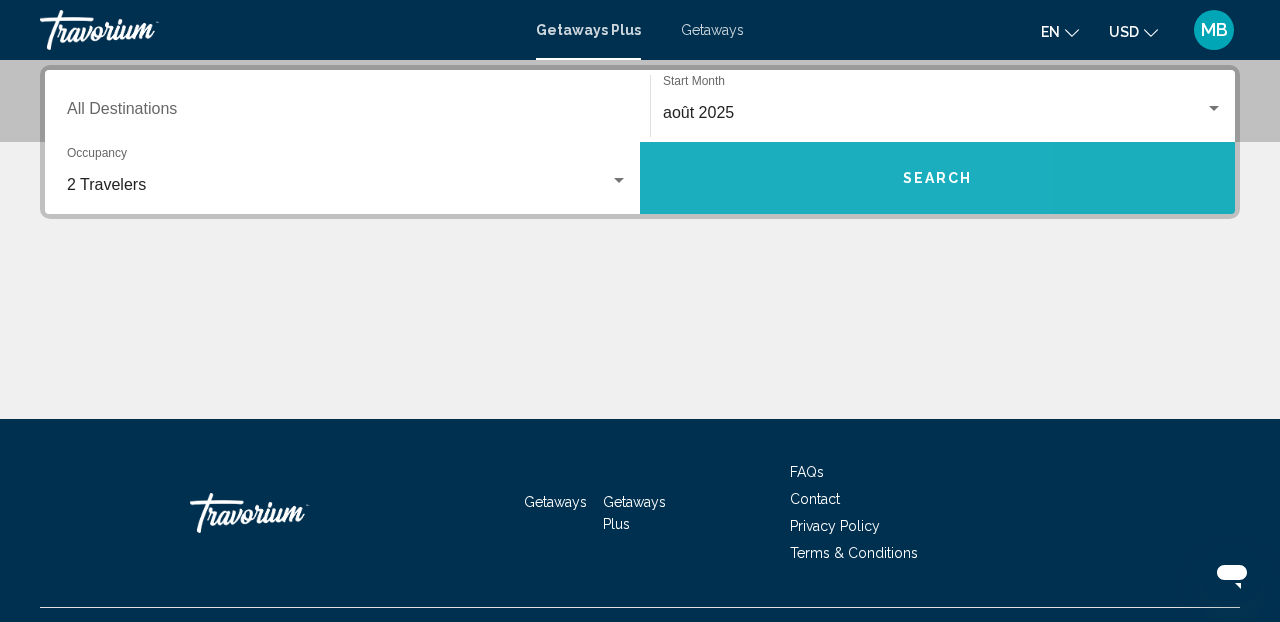 click on "Search" at bounding box center (937, 178) 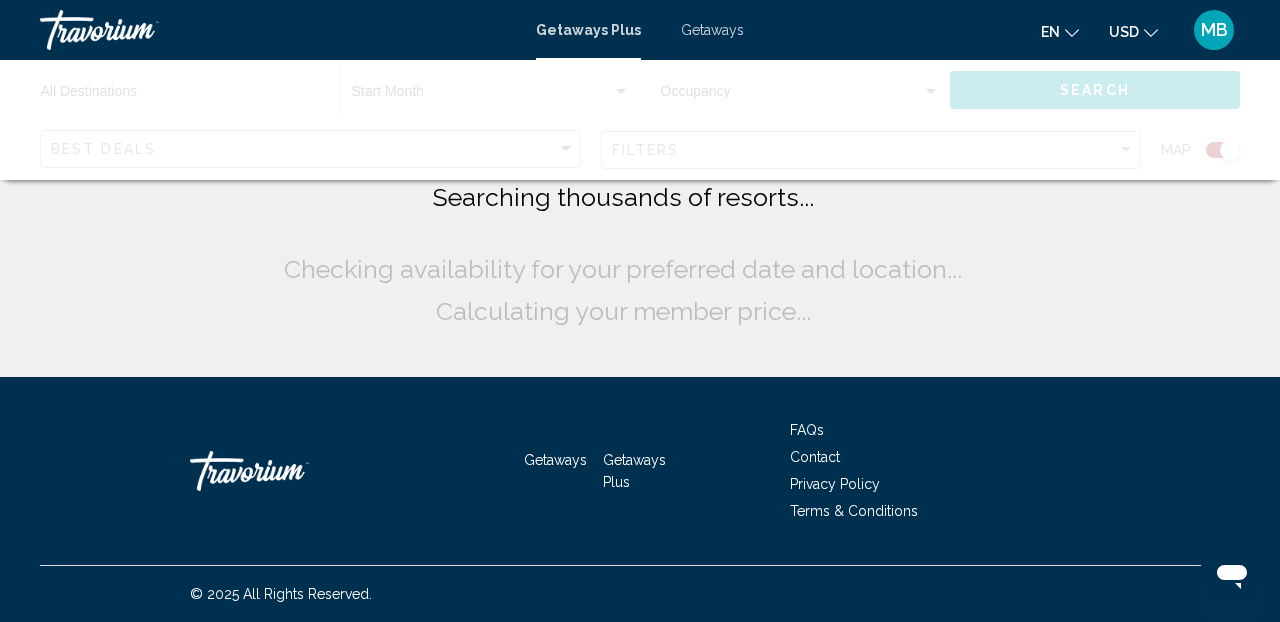 scroll, scrollTop: 0, scrollLeft: 0, axis: both 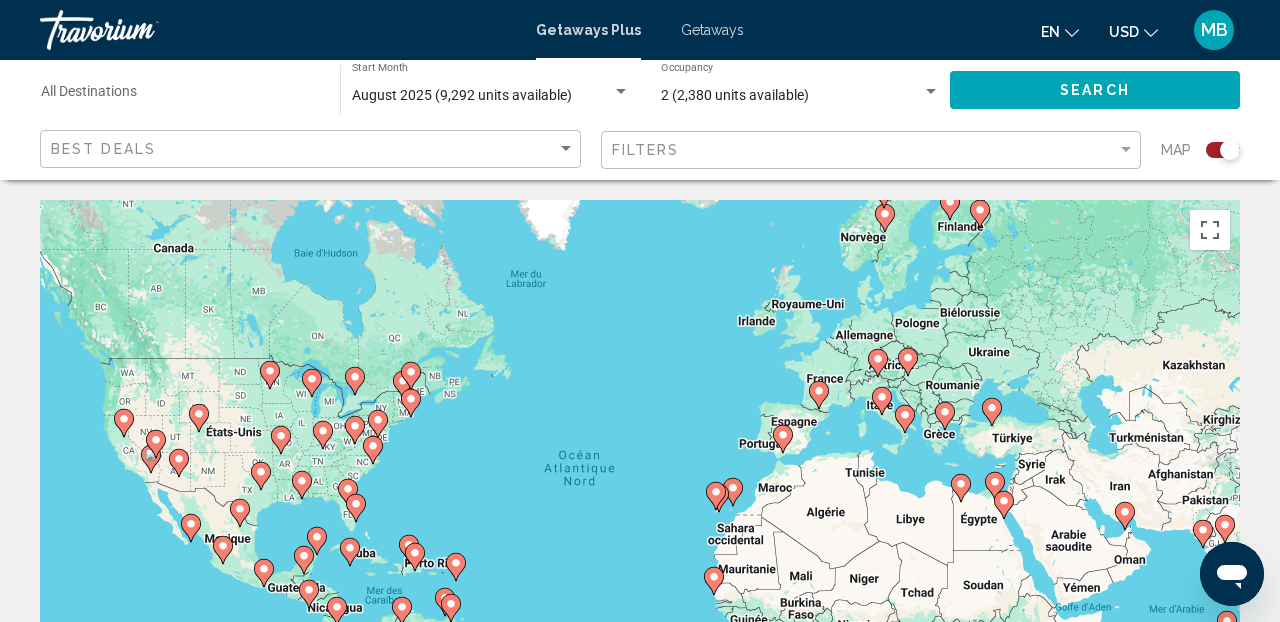 click on "USD" at bounding box center (1124, 32) 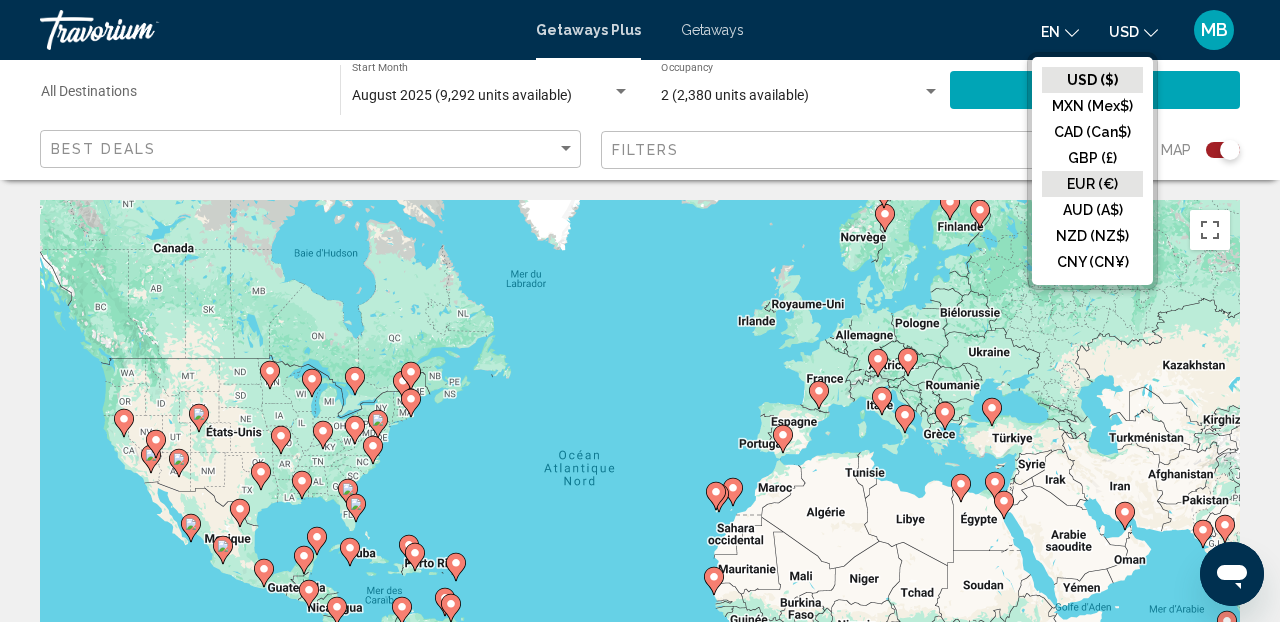 click on "EUR (€)" at bounding box center [1092, 80] 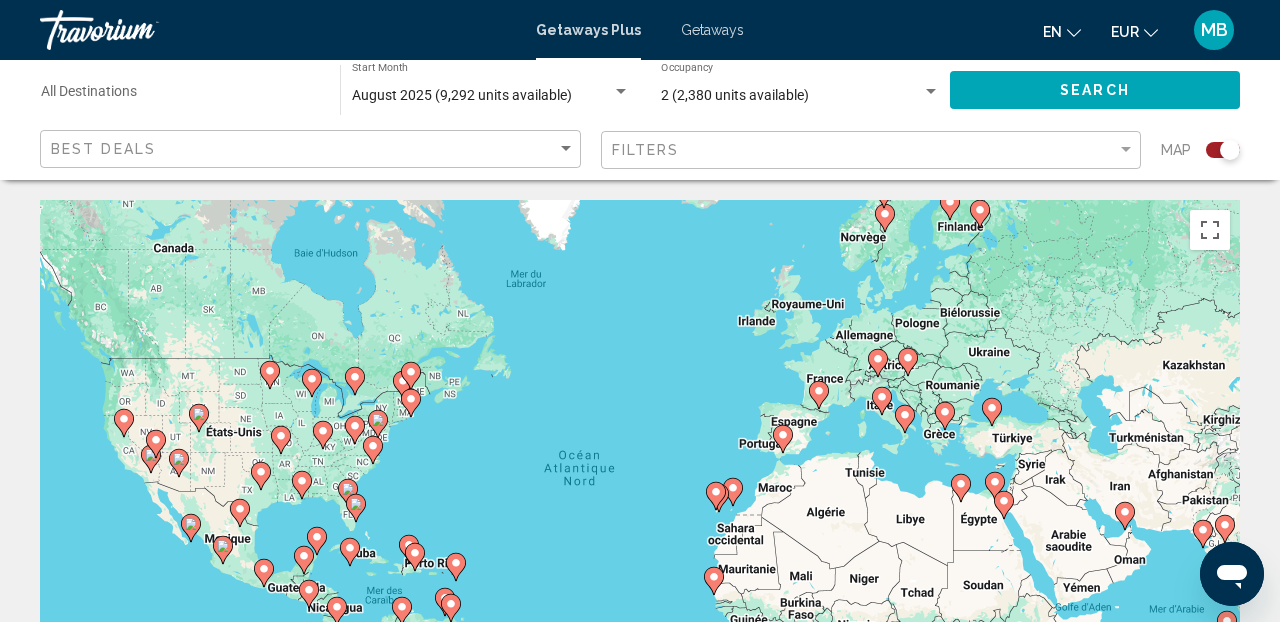 click at bounding box center [1074, 33] 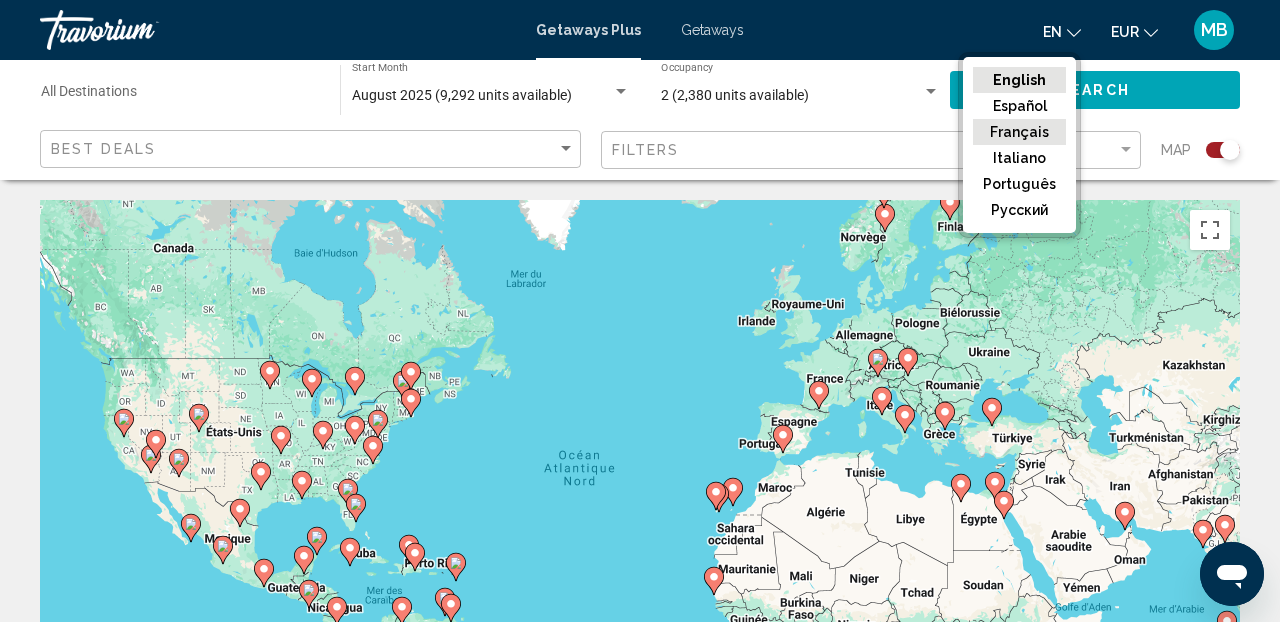 click on "Français" at bounding box center (1019, 80) 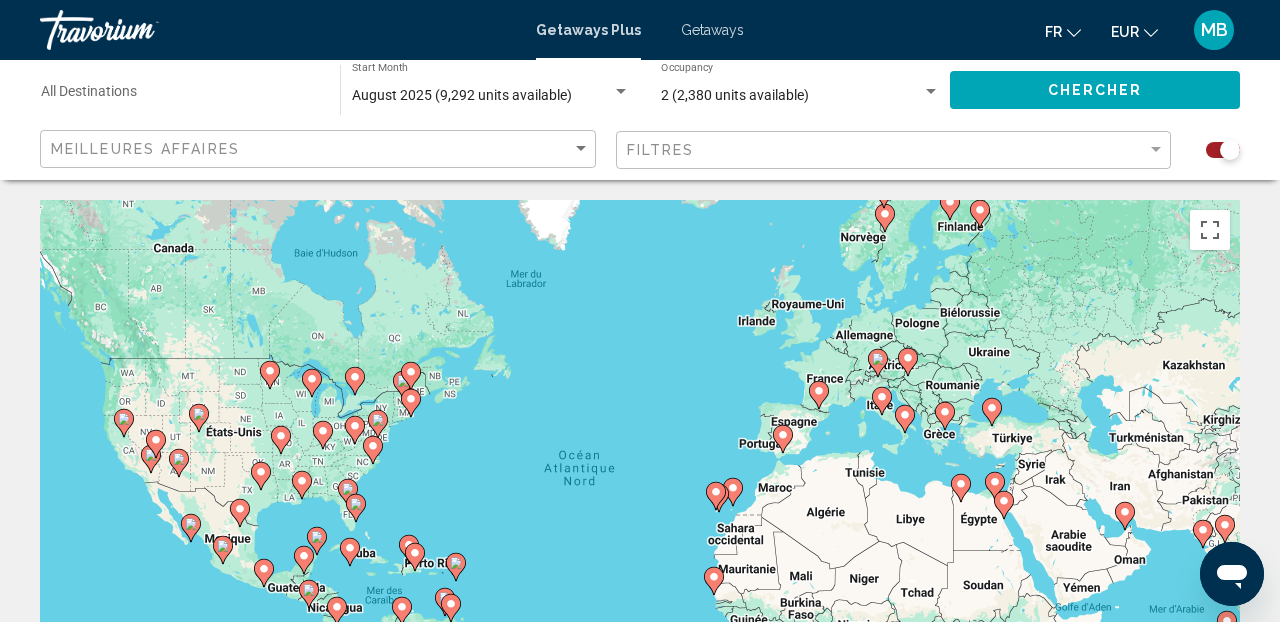 click at bounding box center (534, 768) 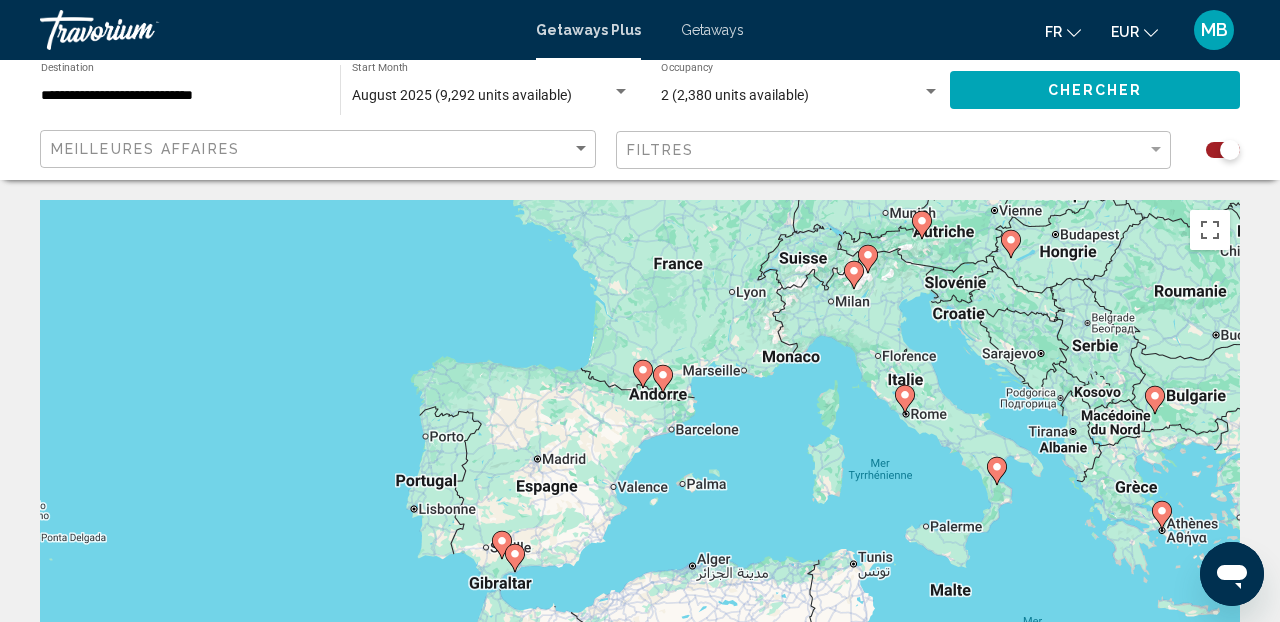 drag, startPoint x: 804, startPoint y: 491, endPoint x: 809, endPoint y: 368, distance: 123.101585 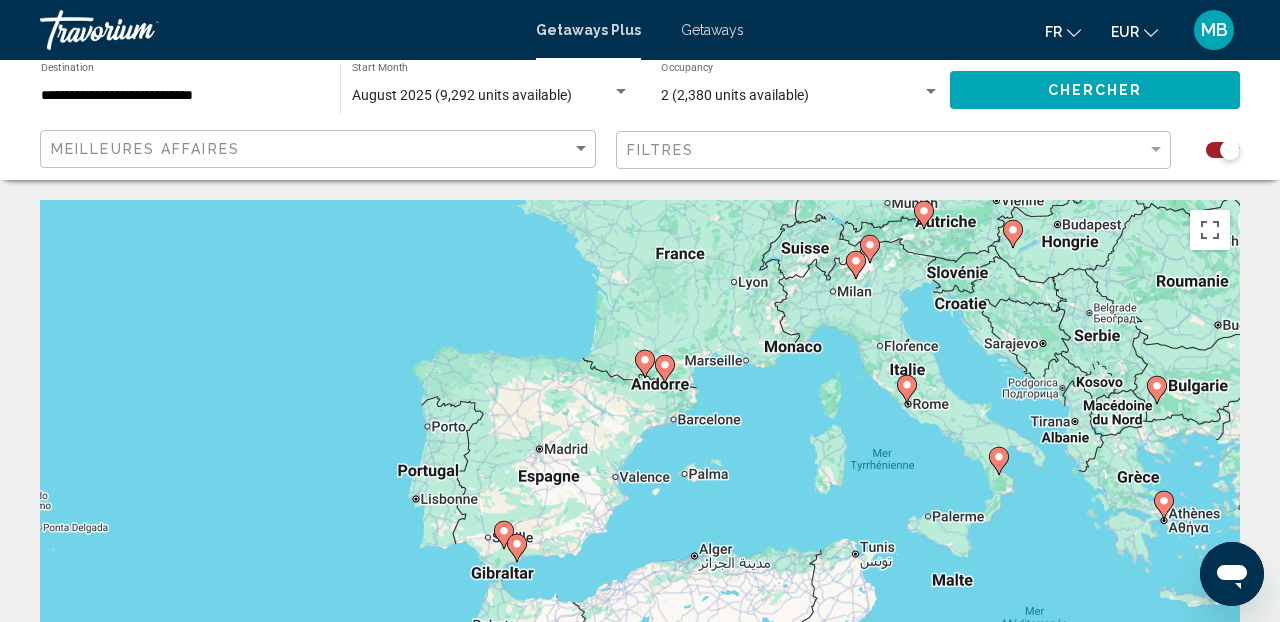 click at bounding box center [856, 261] 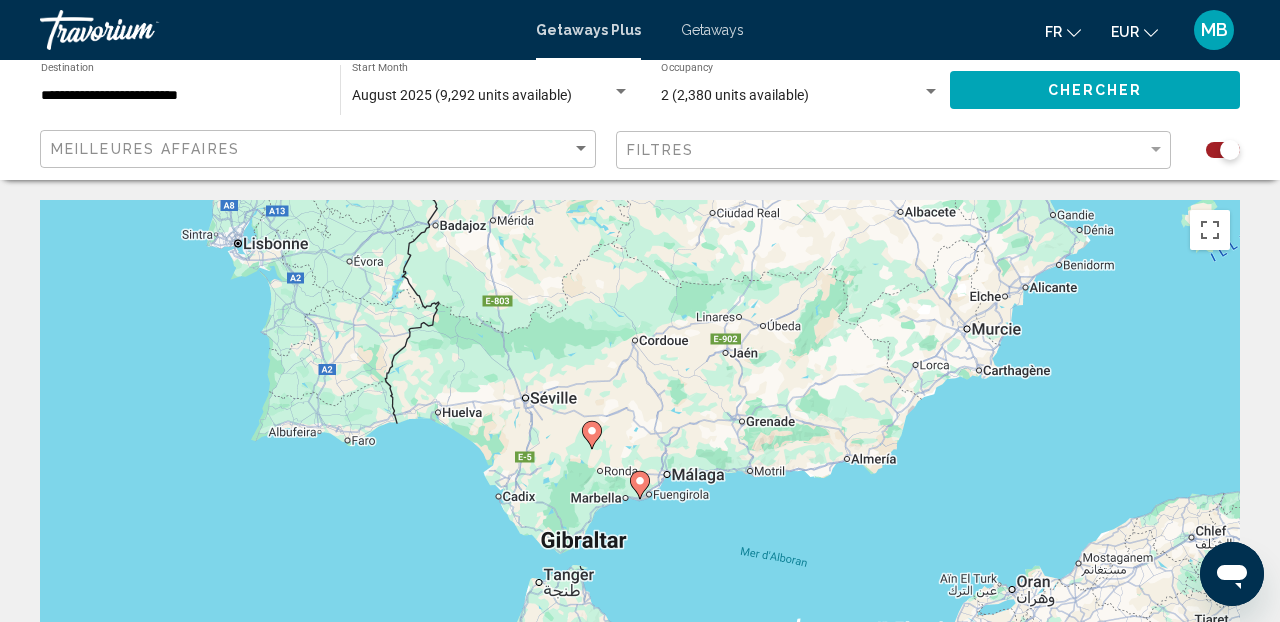 click at bounding box center (592, 431) 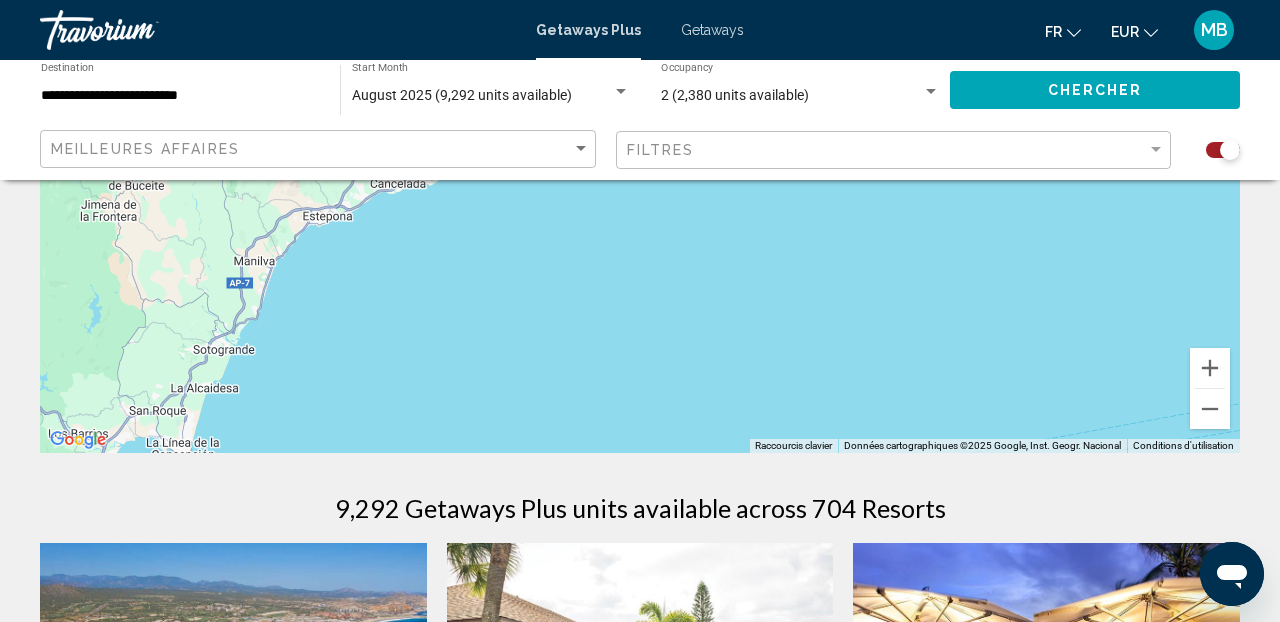 scroll, scrollTop: 364, scrollLeft: 0, axis: vertical 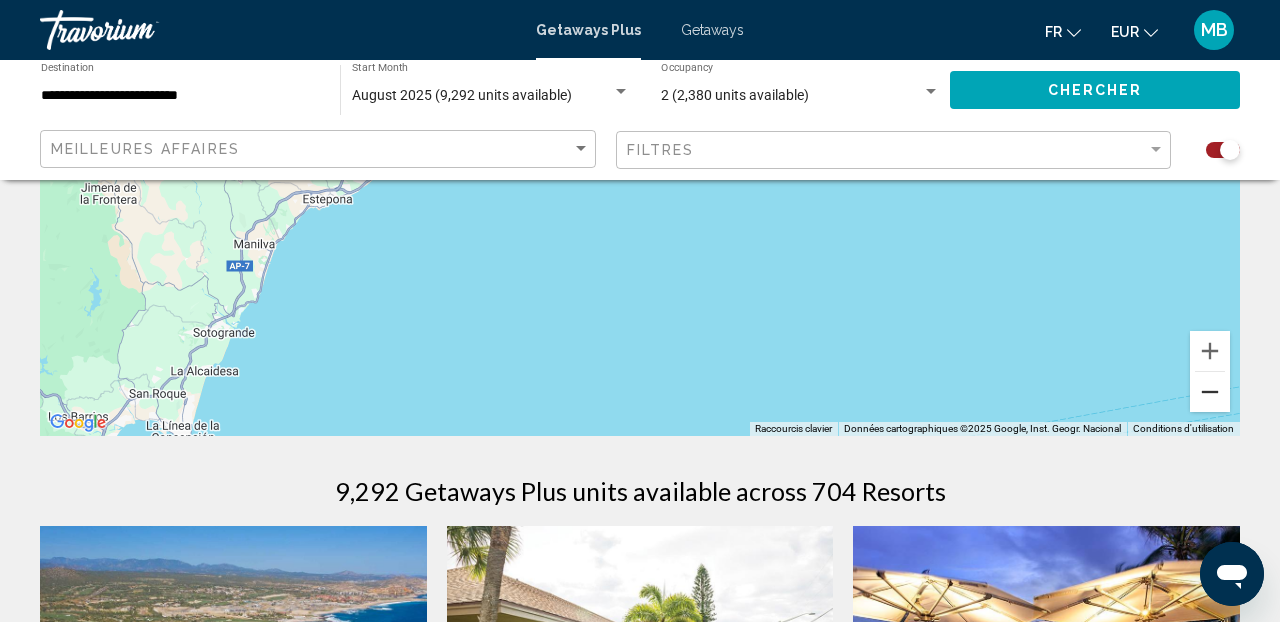 click at bounding box center (1210, 392) 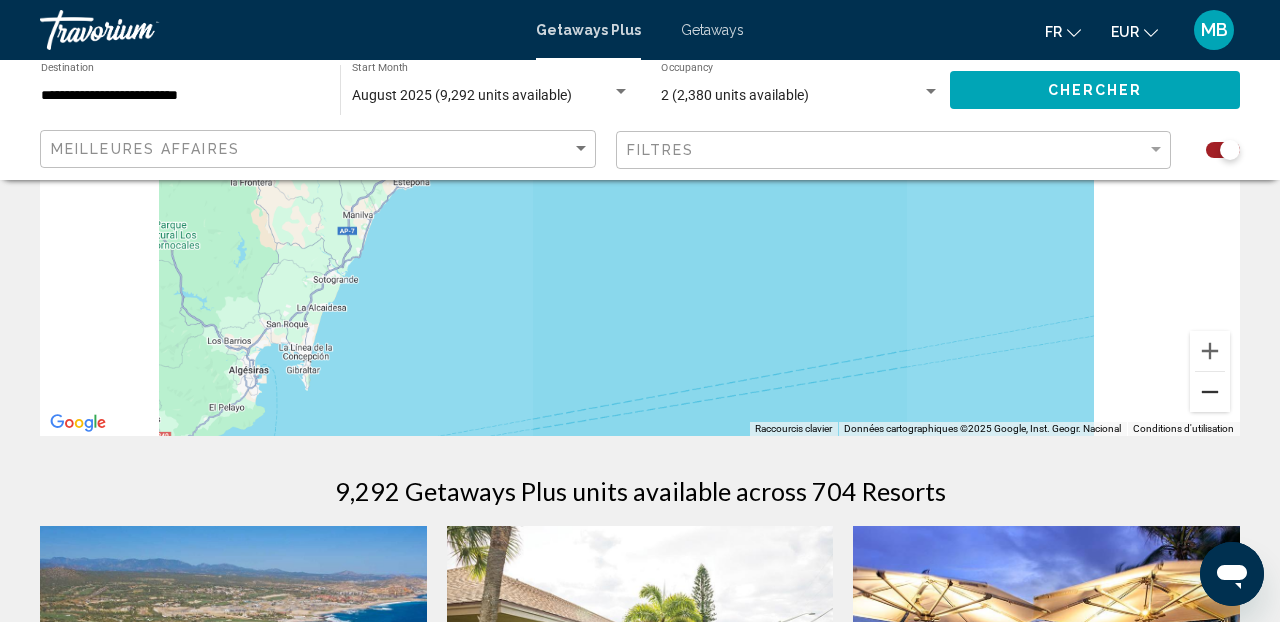 click at bounding box center [1210, 392] 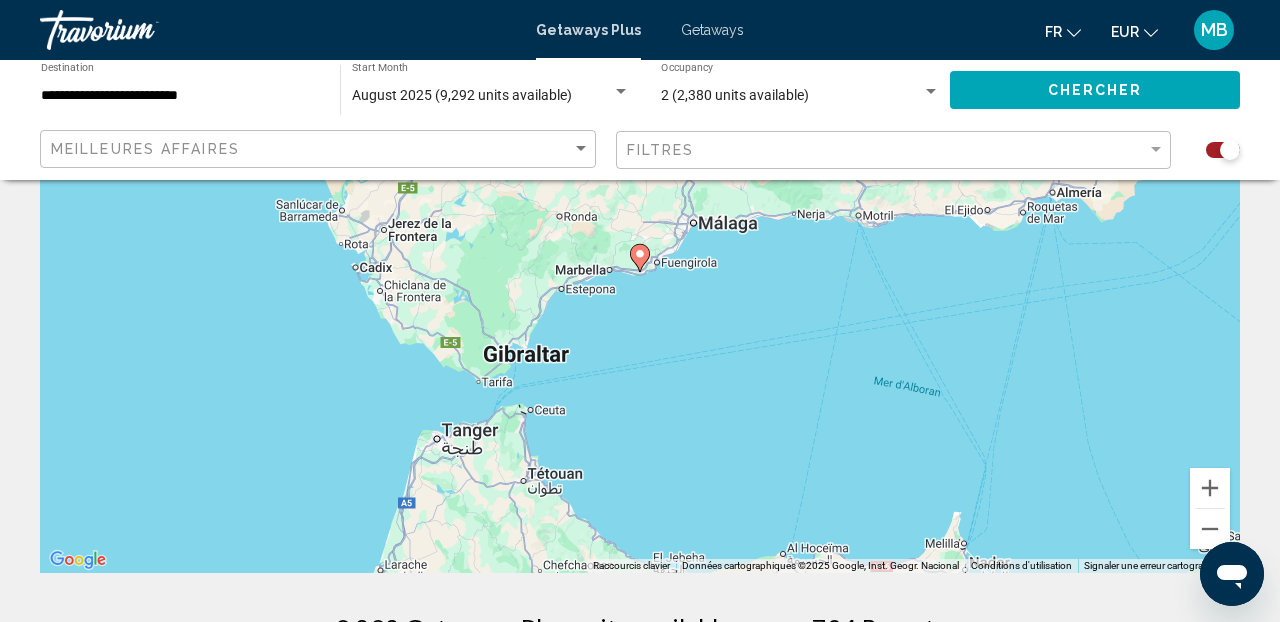 scroll, scrollTop: 191, scrollLeft: 0, axis: vertical 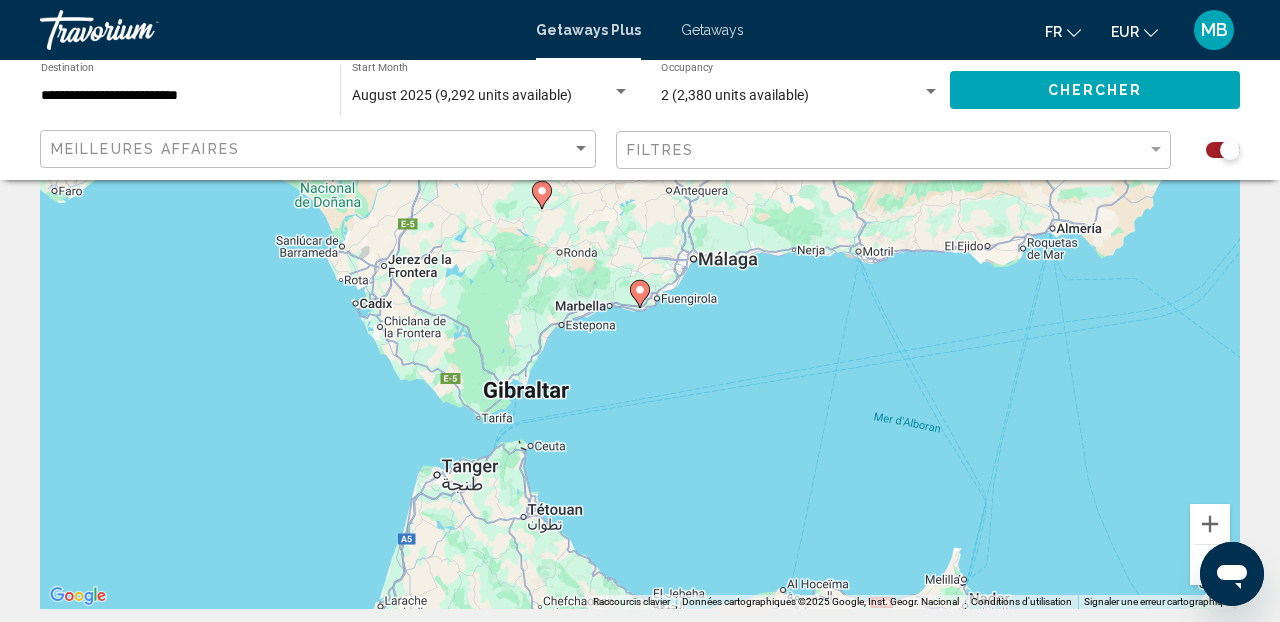 click at bounding box center (1210, 565) 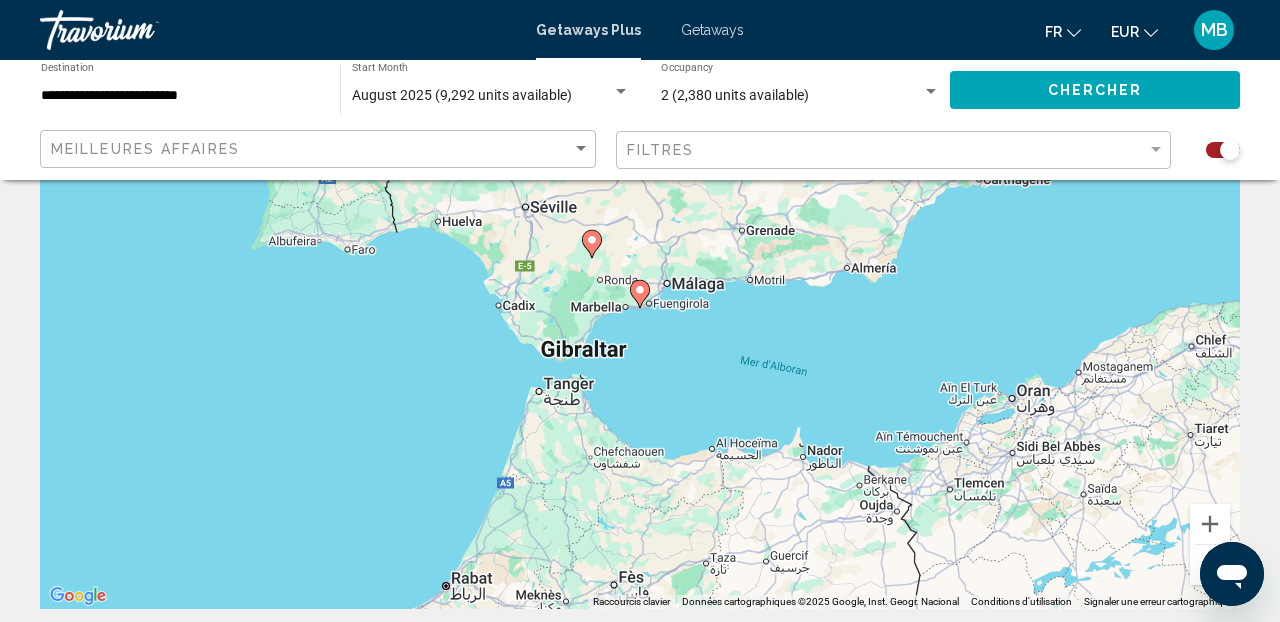 click at bounding box center [1210, 565] 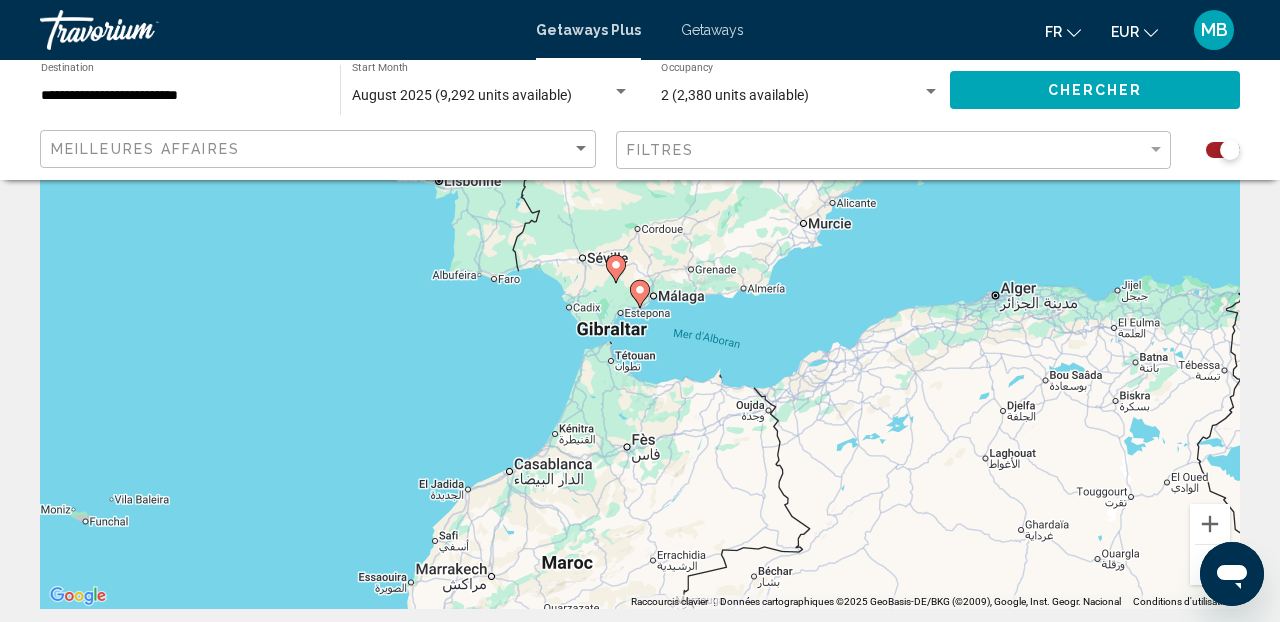 click at bounding box center (1210, 565) 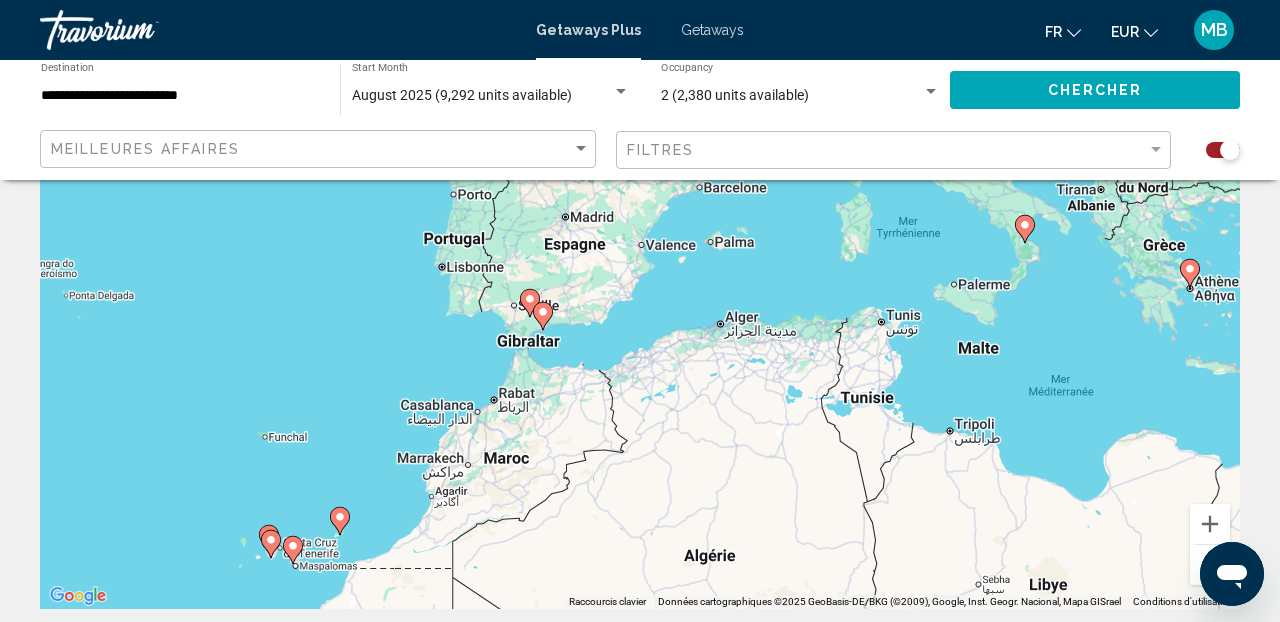 drag, startPoint x: 1045, startPoint y: 376, endPoint x: 898, endPoint y: 430, distance: 156.6046 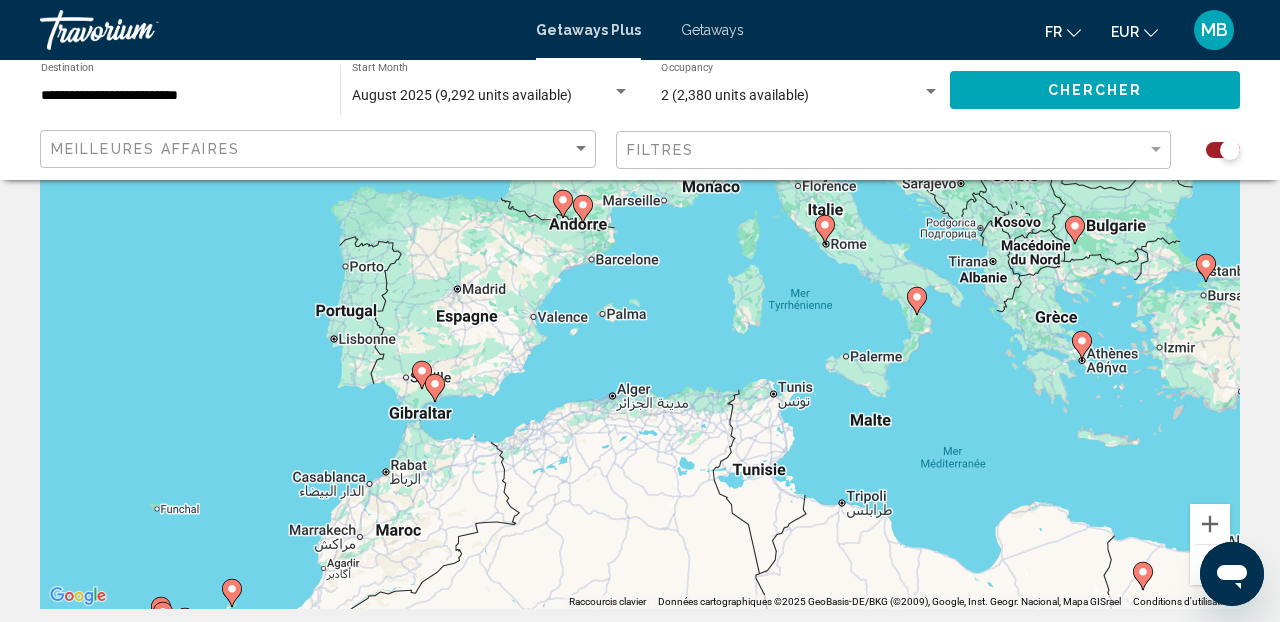 drag, startPoint x: 823, startPoint y: 548, endPoint x: 787, endPoint y: 565, distance: 39.812057 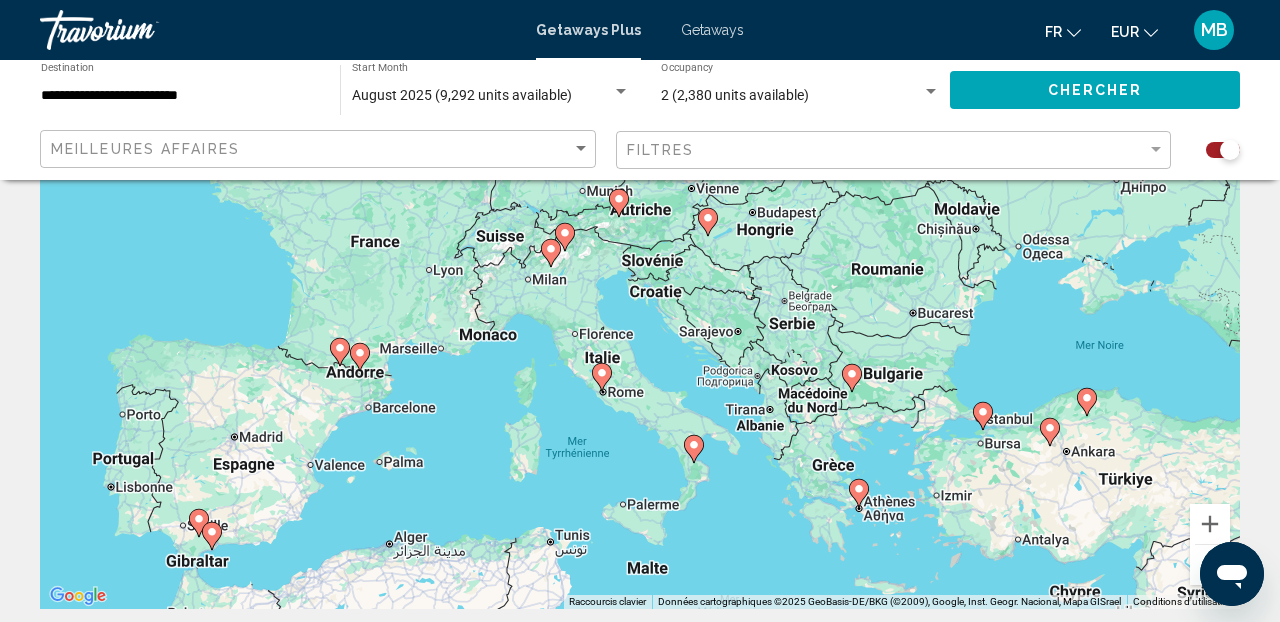 drag, startPoint x: 914, startPoint y: 382, endPoint x: 715, endPoint y: 519, distance: 241.59885 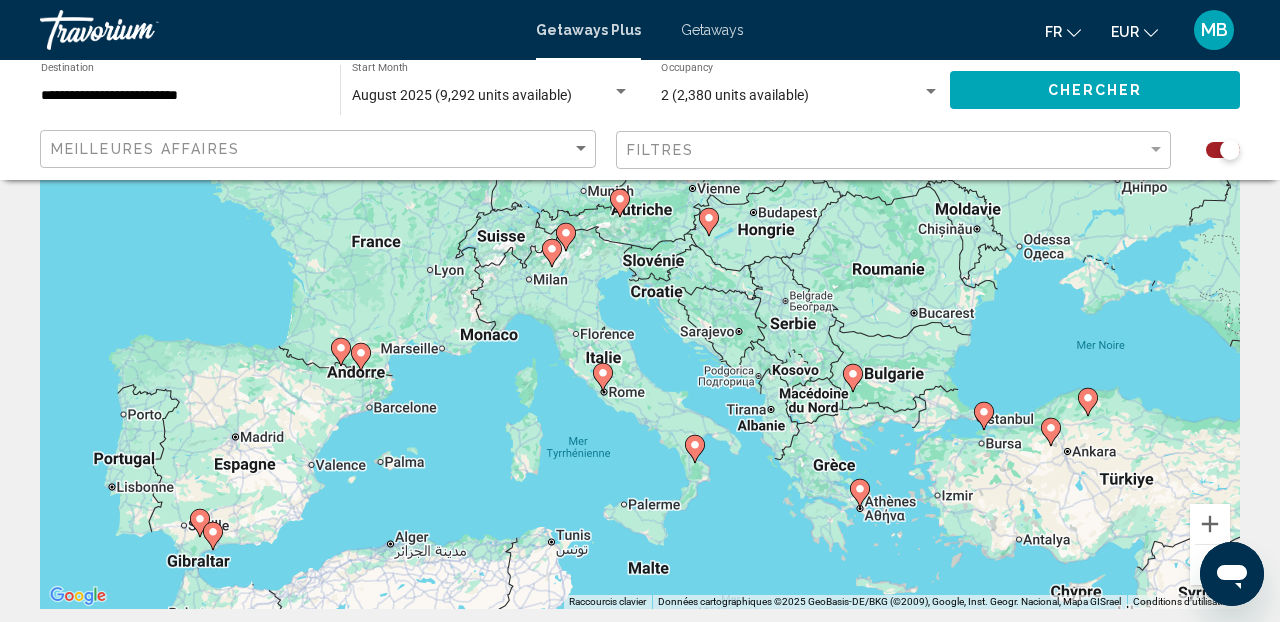 click at bounding box center (1210, 565) 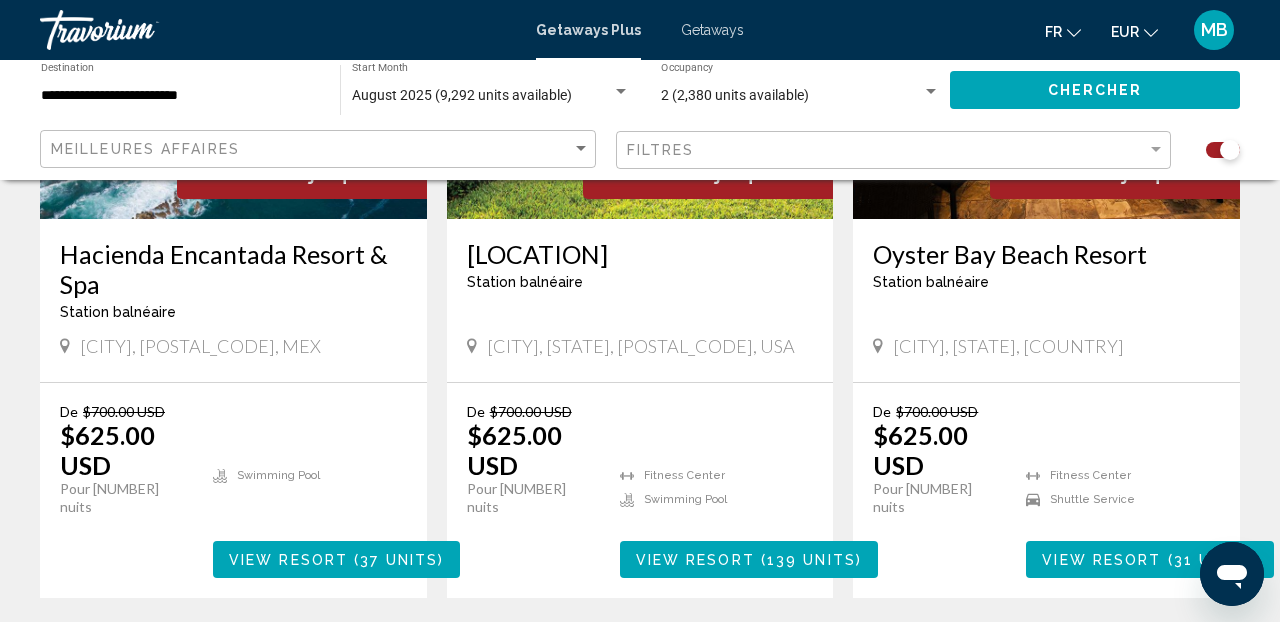 scroll, scrollTop: 974, scrollLeft: 0, axis: vertical 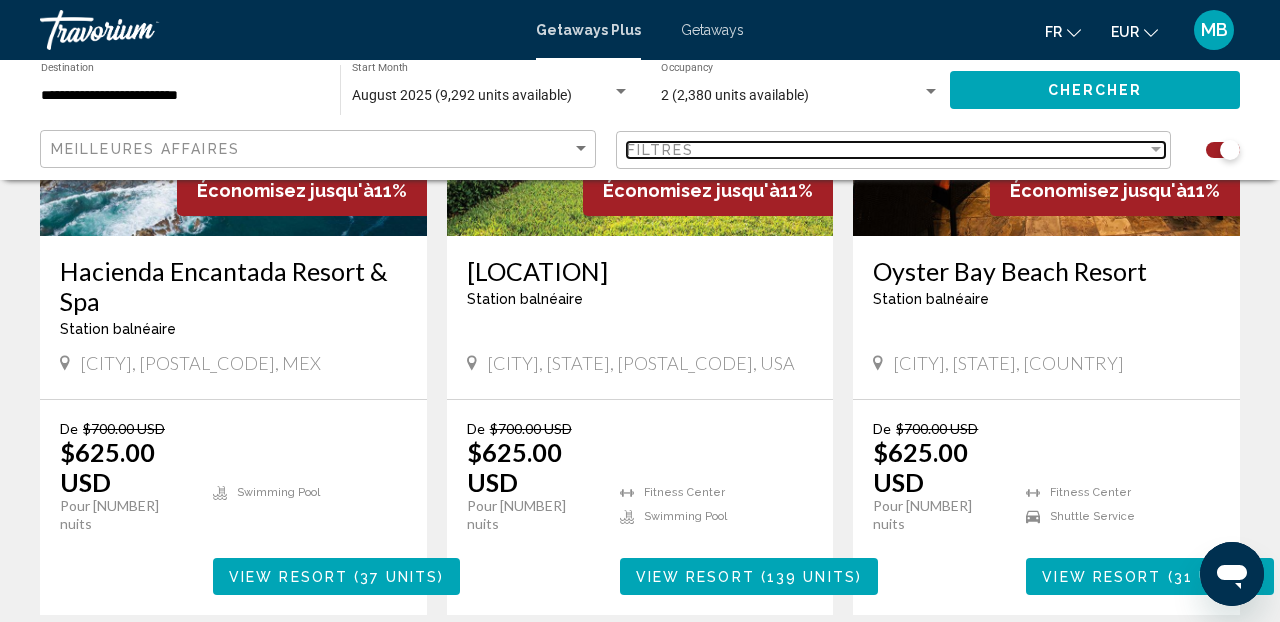 click on "Filtres" at bounding box center (661, 150) 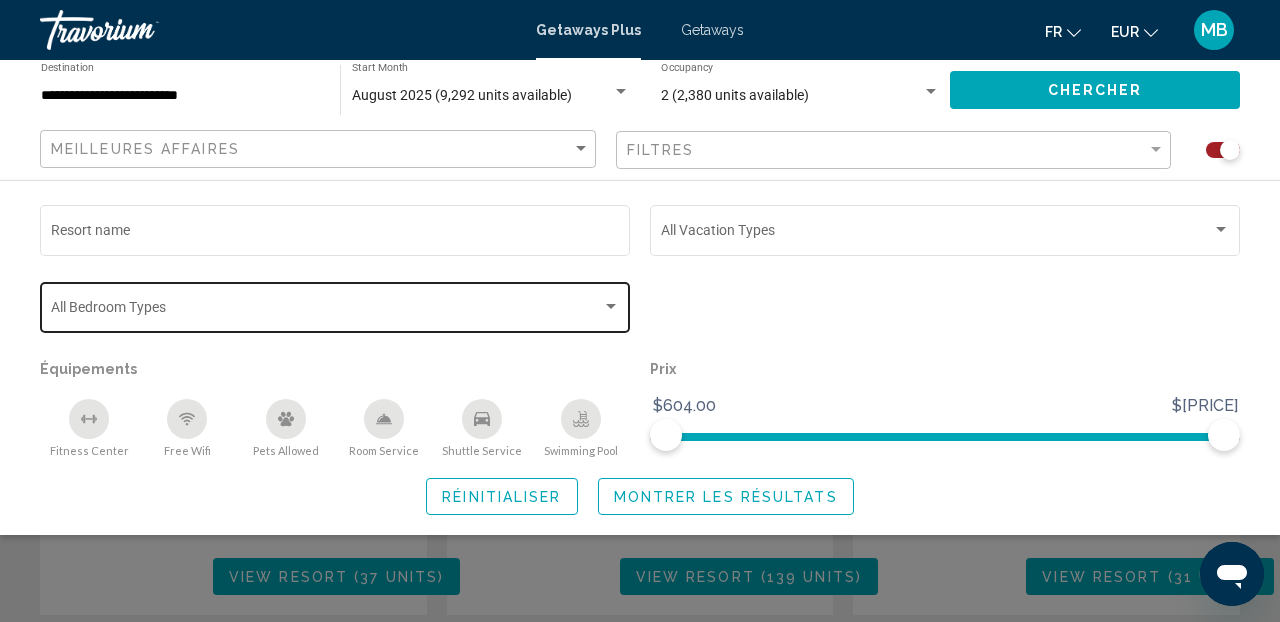 click on "Bedroom Types All Bedroom Types" at bounding box center (335, 305) 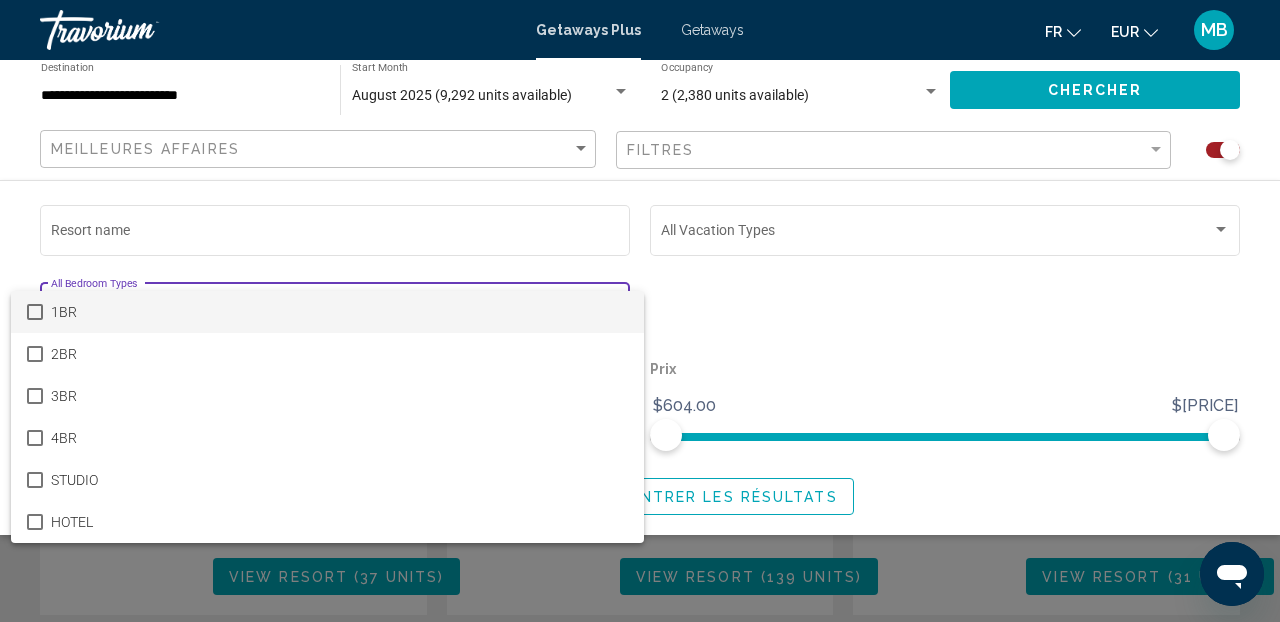 click at bounding box center (640, 311) 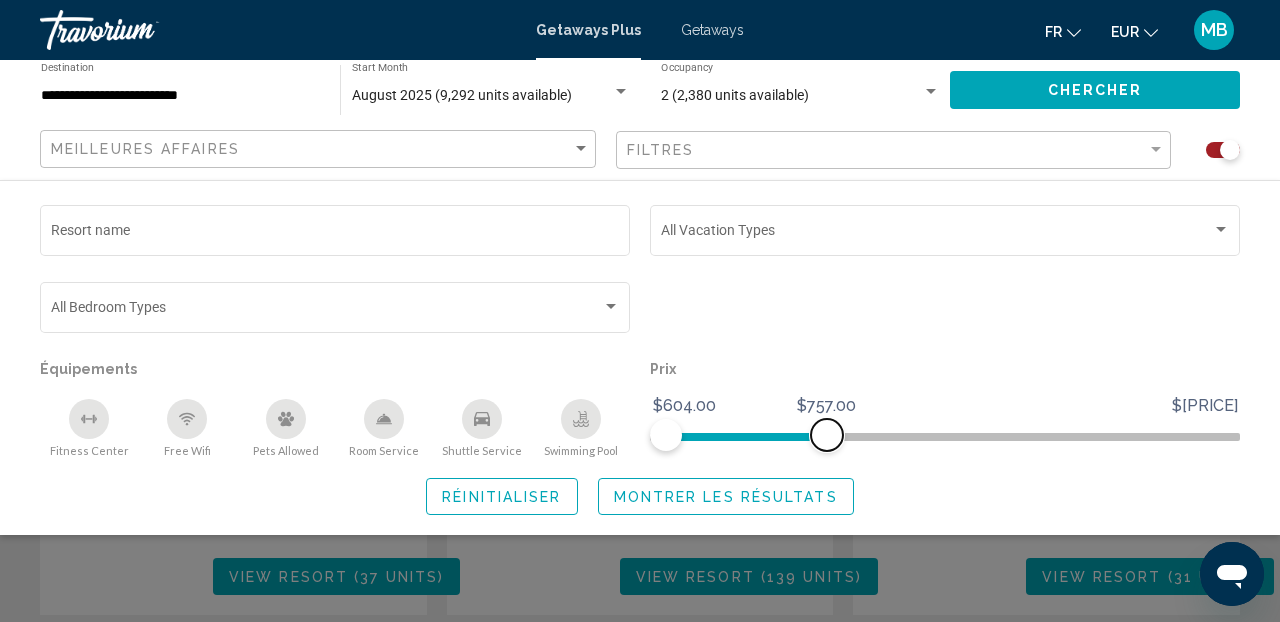 drag, startPoint x: 1225, startPoint y: 446, endPoint x: 821, endPoint y: 436, distance: 404.12375 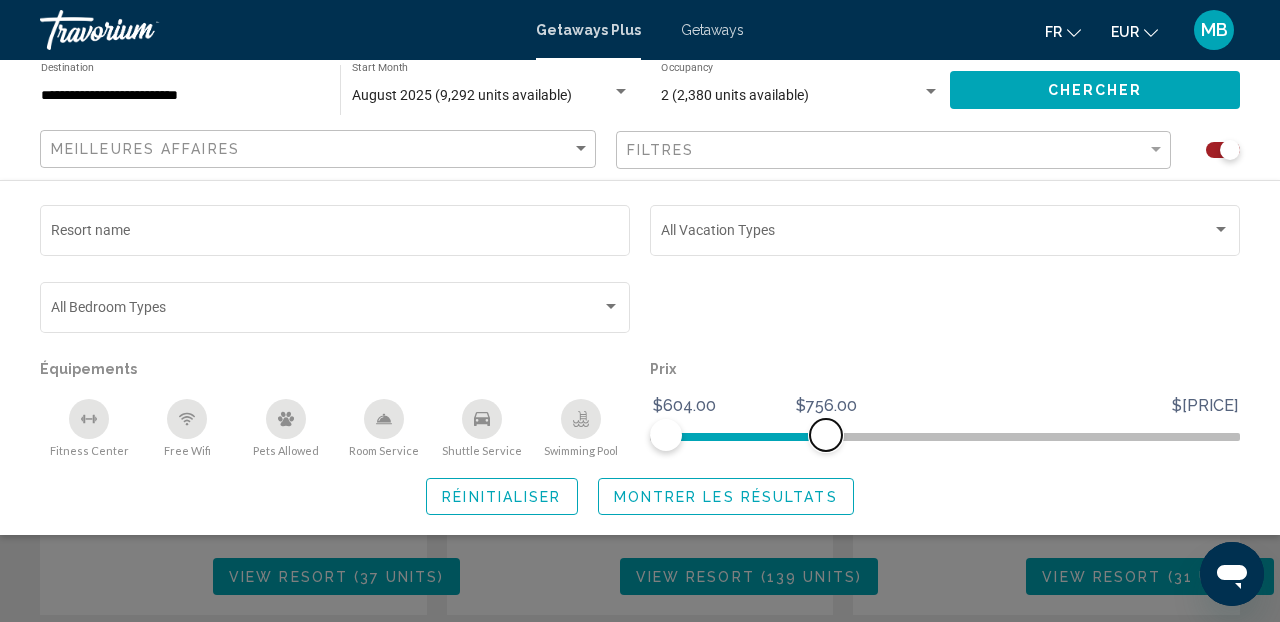 click at bounding box center (826, 435) 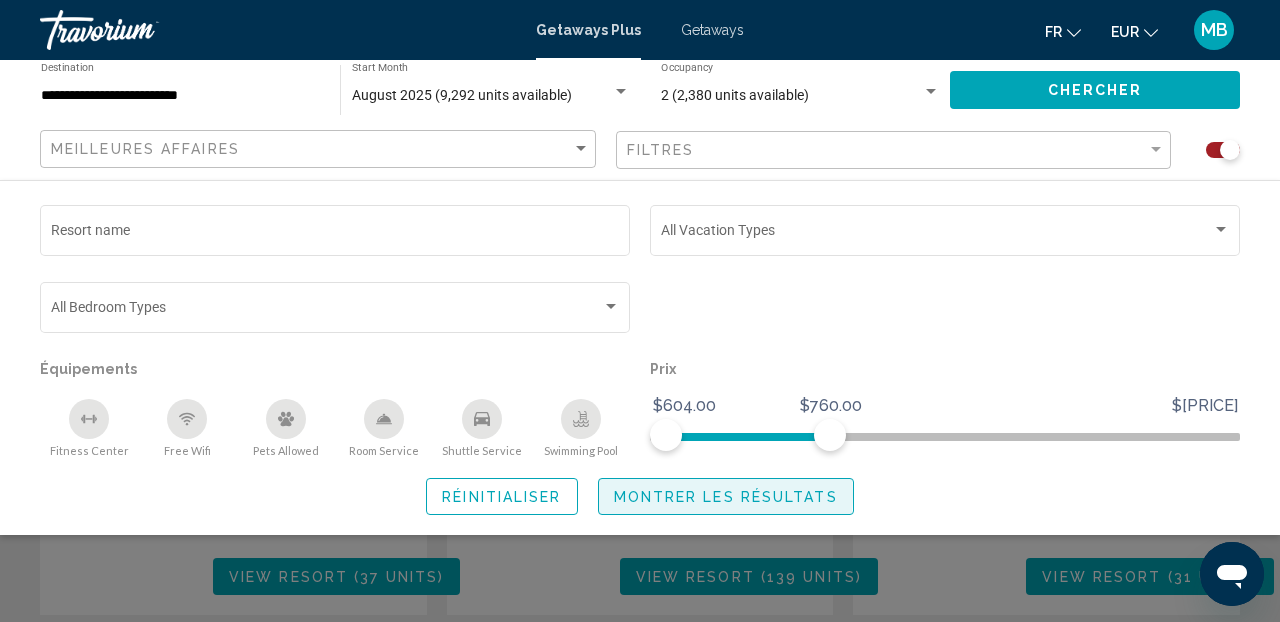 click on "Montrer les résultats" at bounding box center [726, 497] 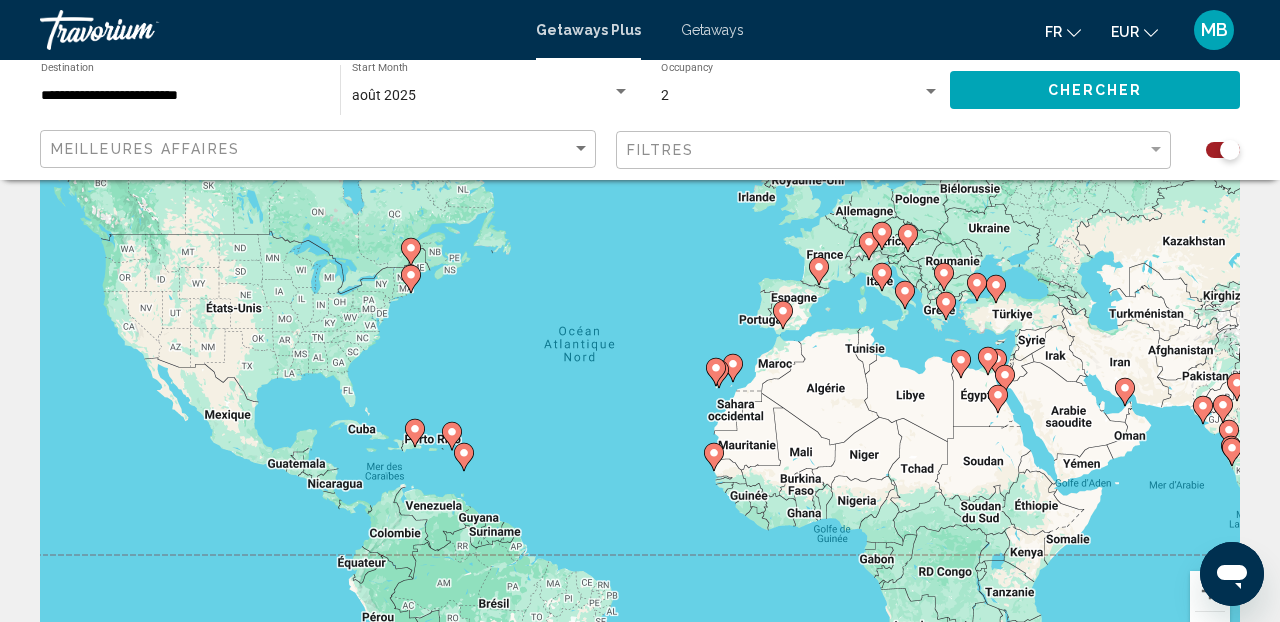 scroll, scrollTop: 76, scrollLeft: 0, axis: vertical 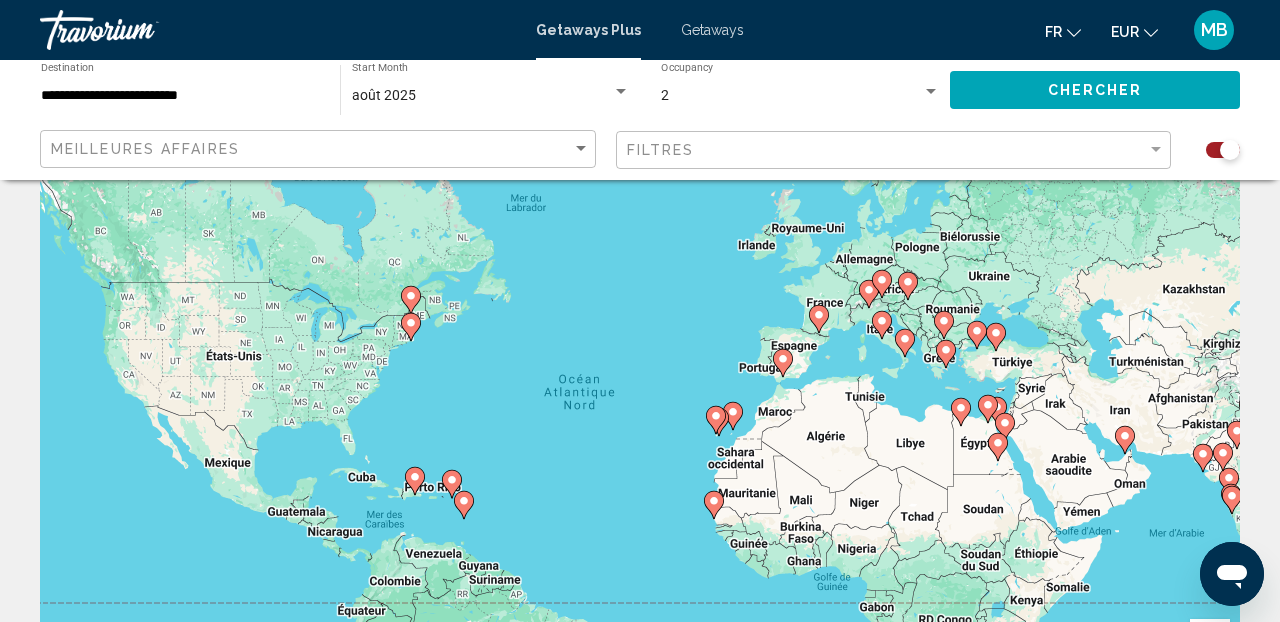 click at bounding box center (452, 484) 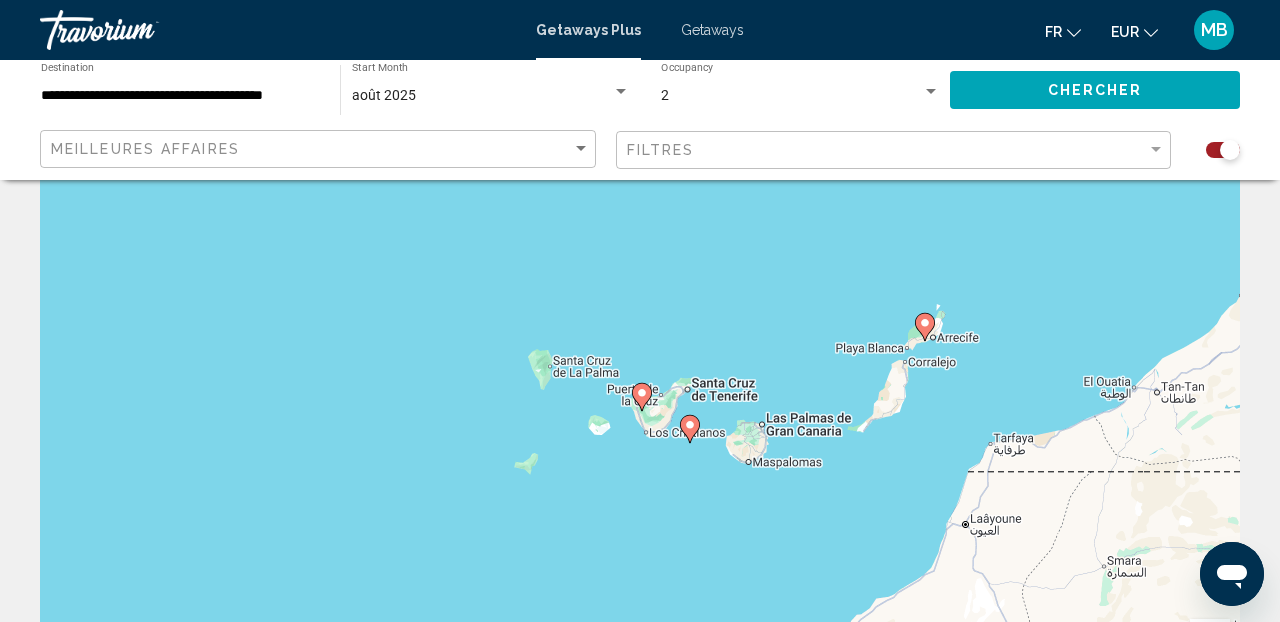 click at bounding box center [925, 323] 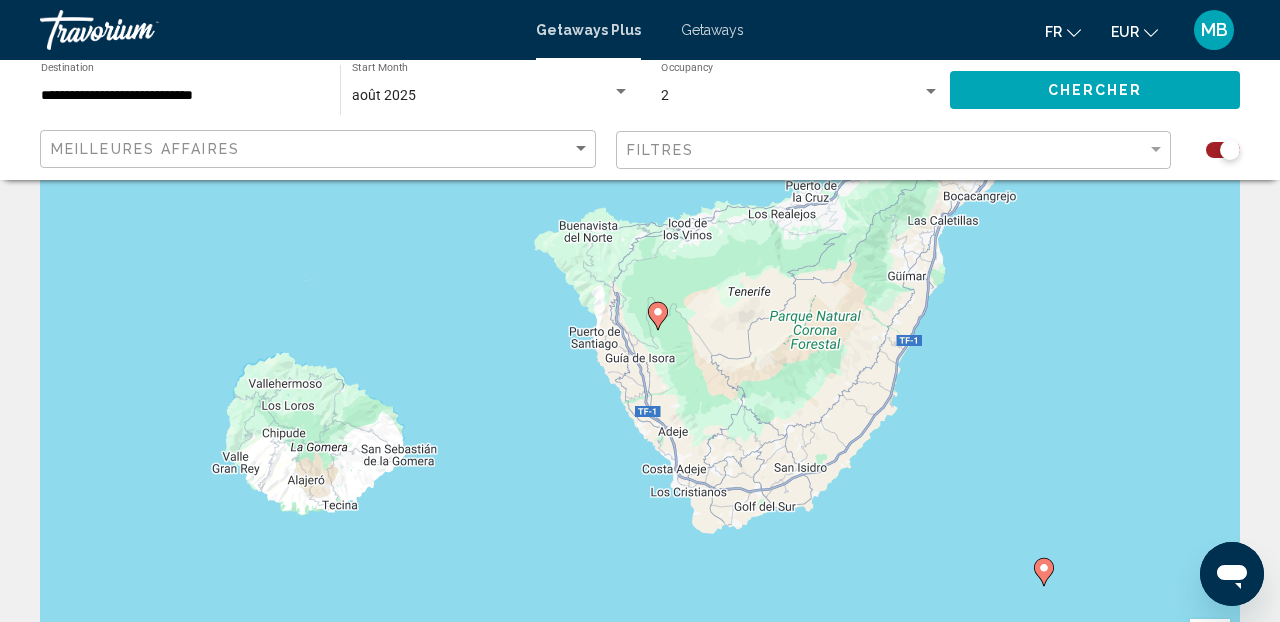 click at bounding box center [1044, 572] 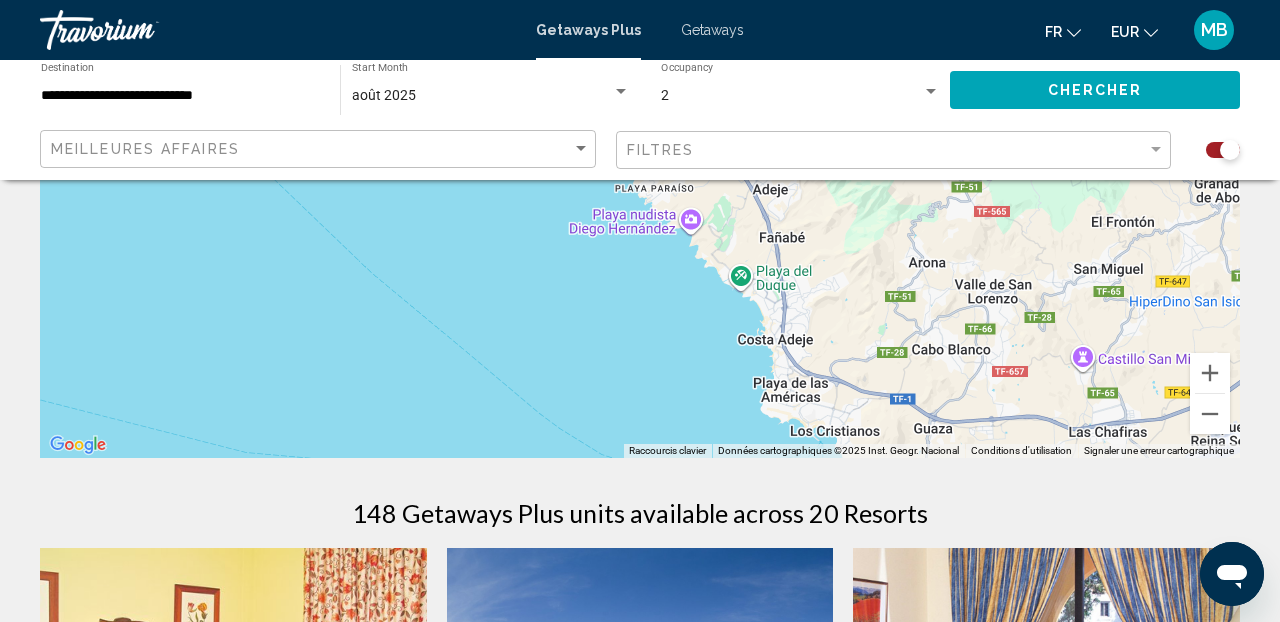 scroll, scrollTop: 335, scrollLeft: 0, axis: vertical 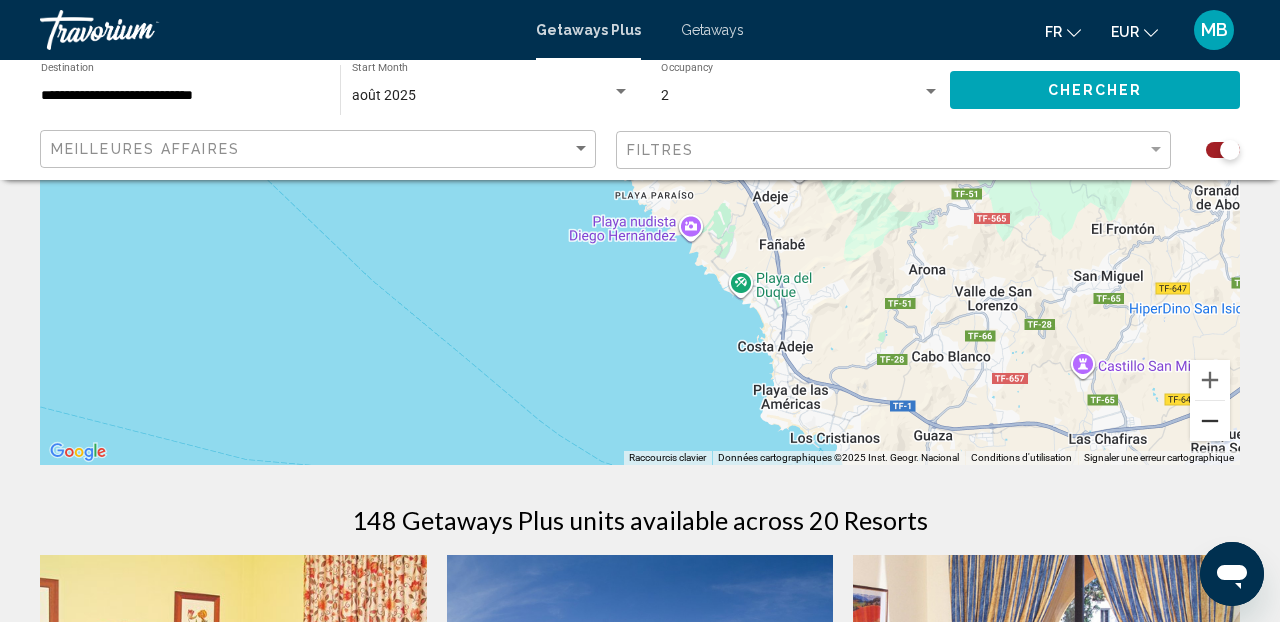 click at bounding box center [1210, 421] 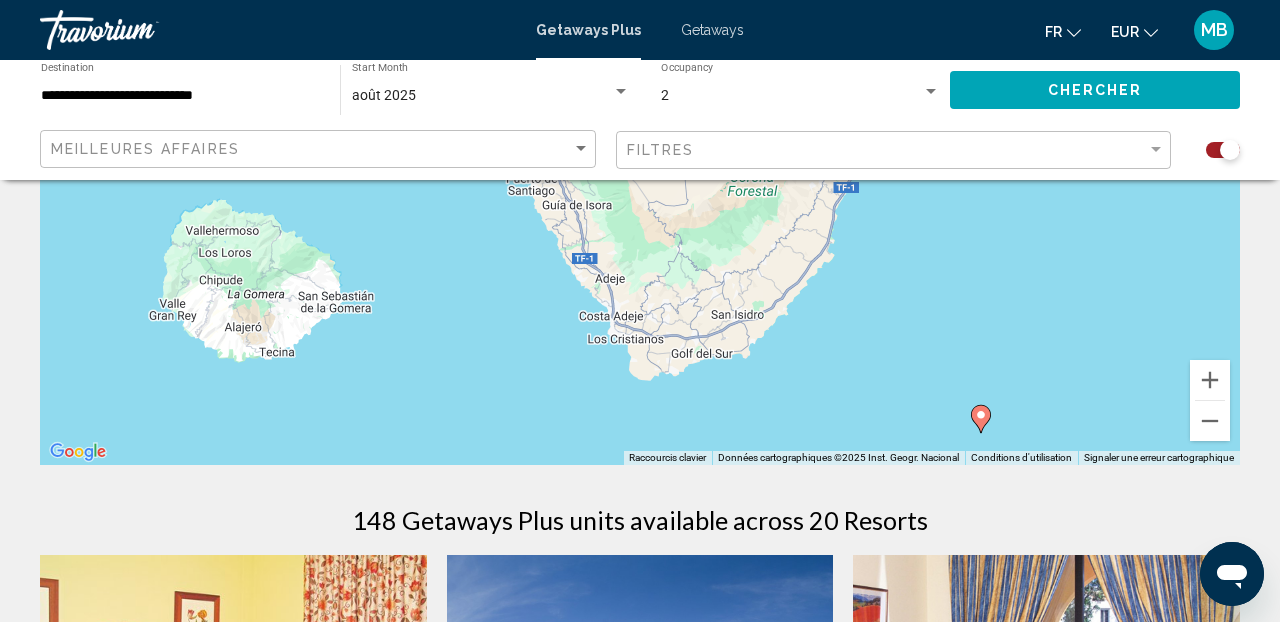 drag, startPoint x: 967, startPoint y: 274, endPoint x: 894, endPoint y: 445, distance: 185.9301 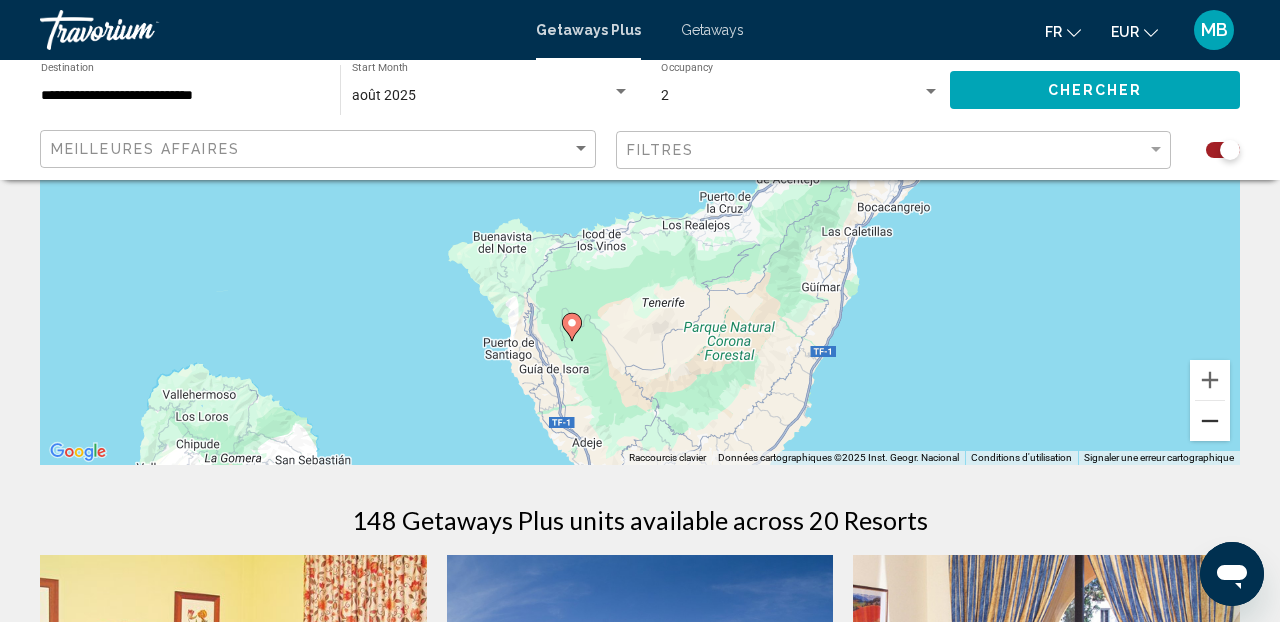 click at bounding box center [1210, 421] 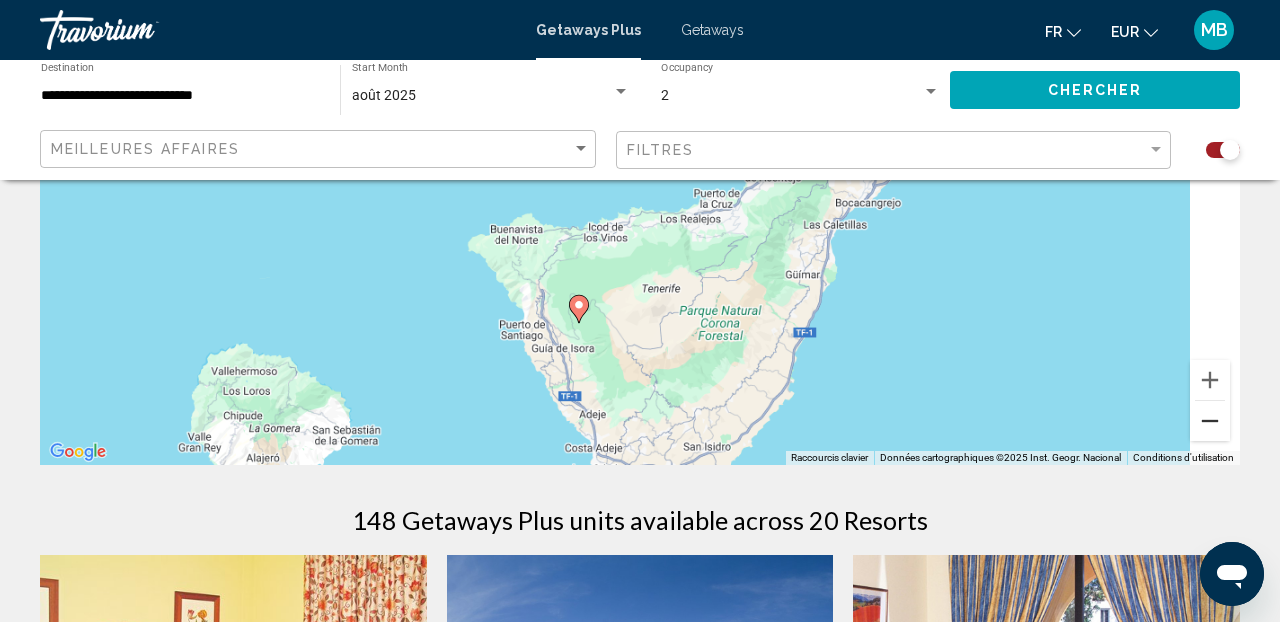 click at bounding box center [1210, 421] 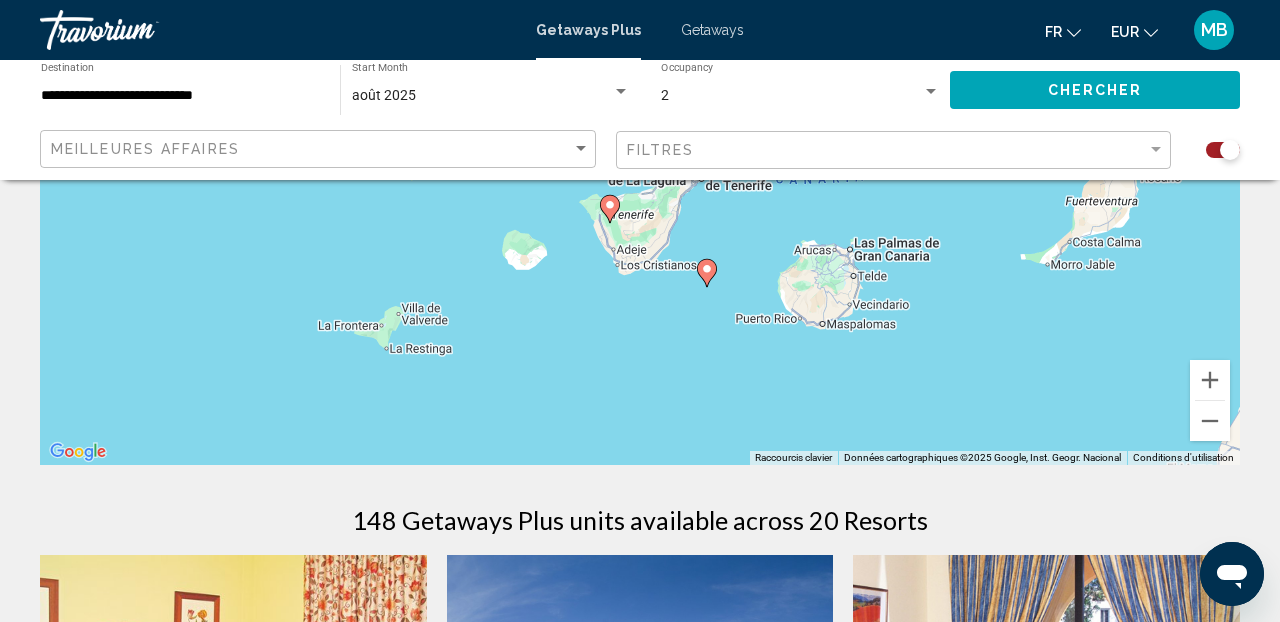 drag, startPoint x: 957, startPoint y: 282, endPoint x: 839, endPoint y: 442, distance: 198.80644 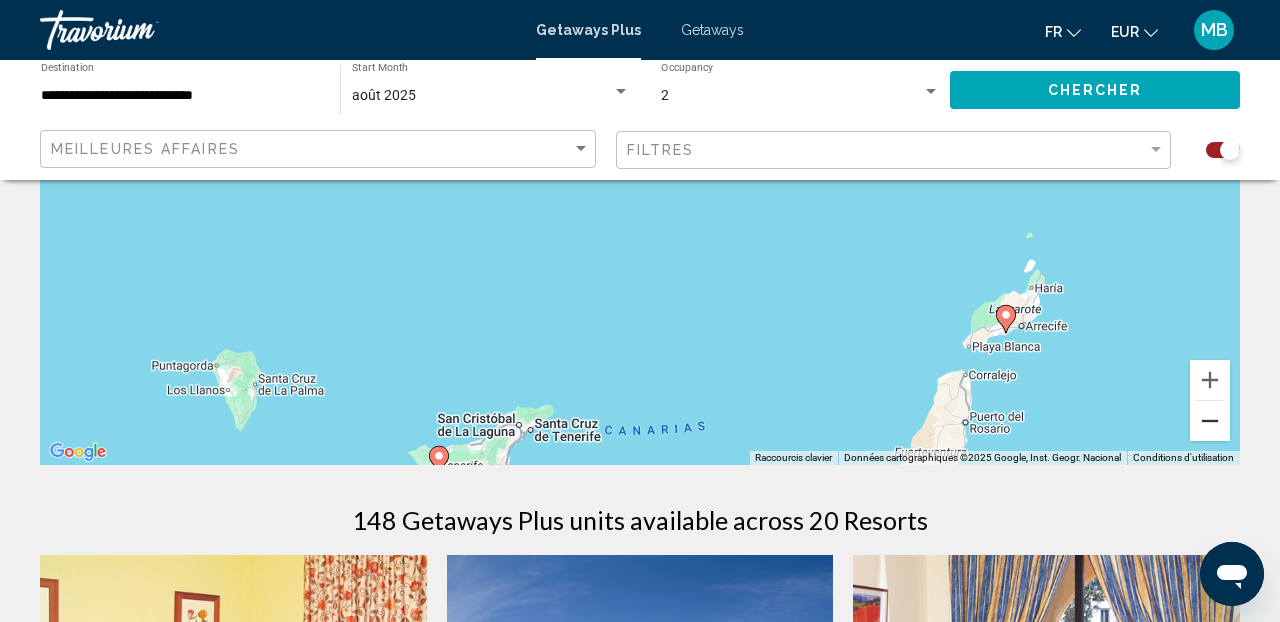 click at bounding box center (1210, 421) 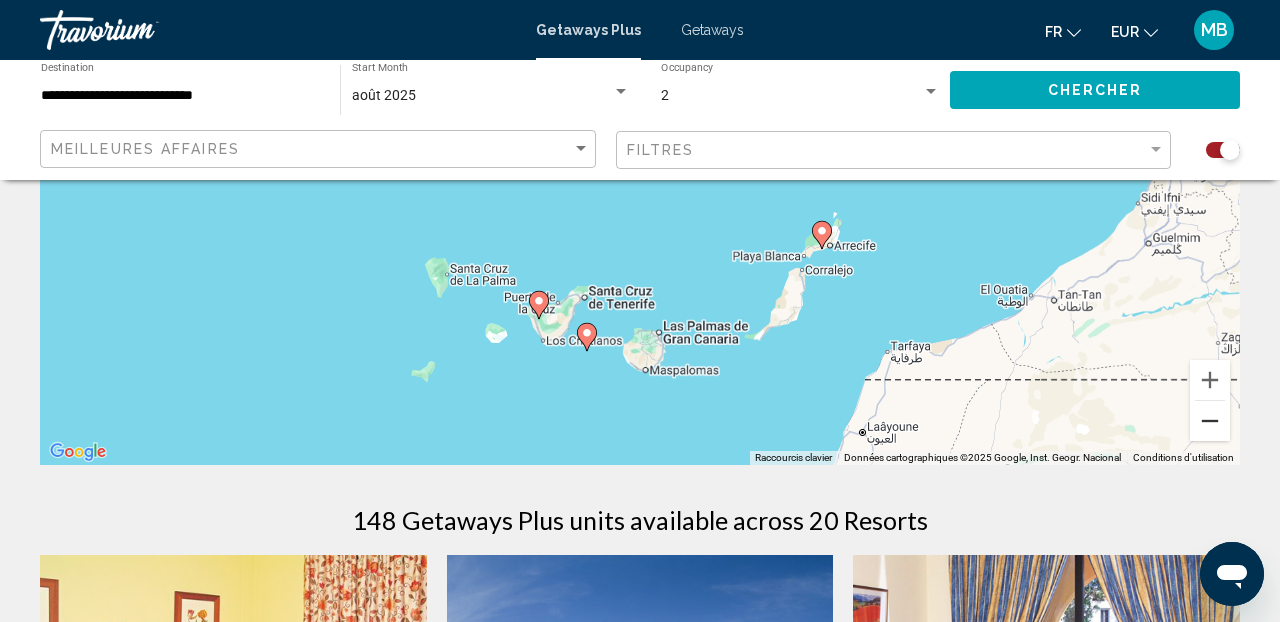 click at bounding box center [1210, 421] 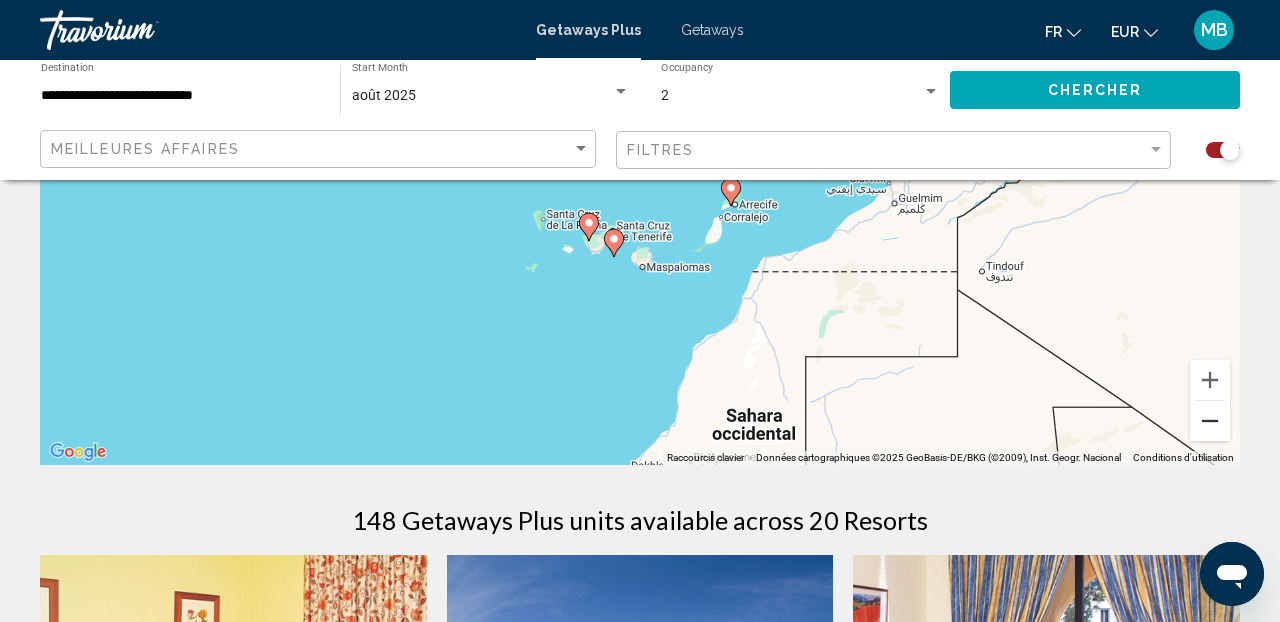 click at bounding box center (1210, 421) 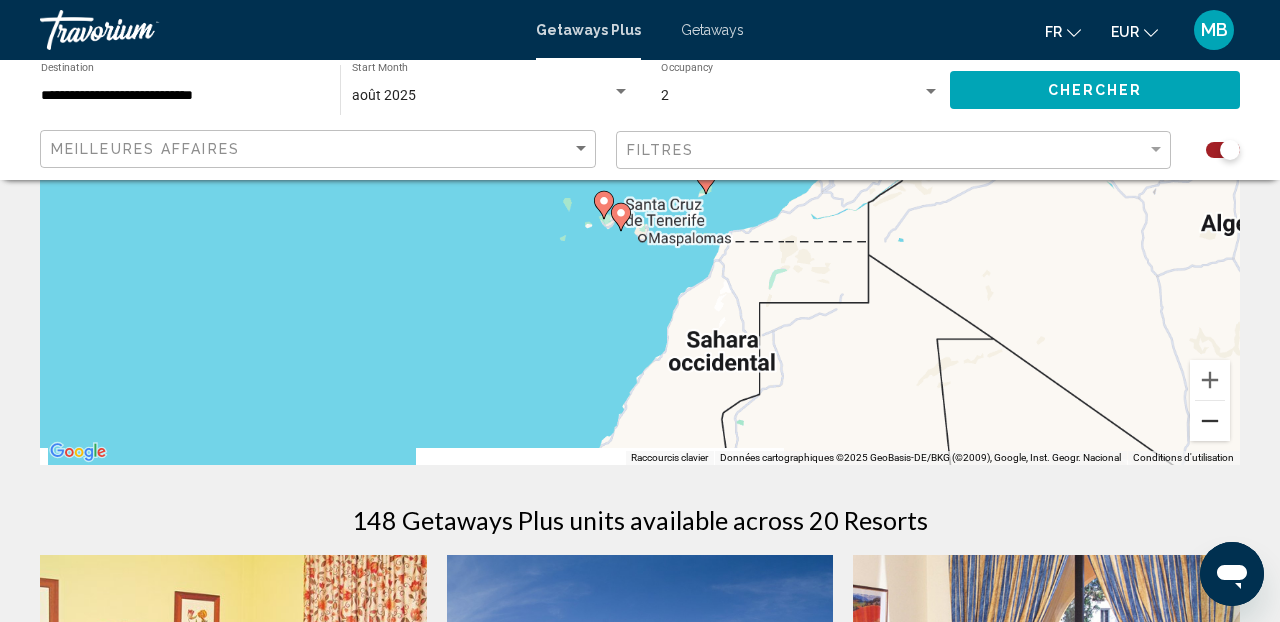 click at bounding box center (1210, 421) 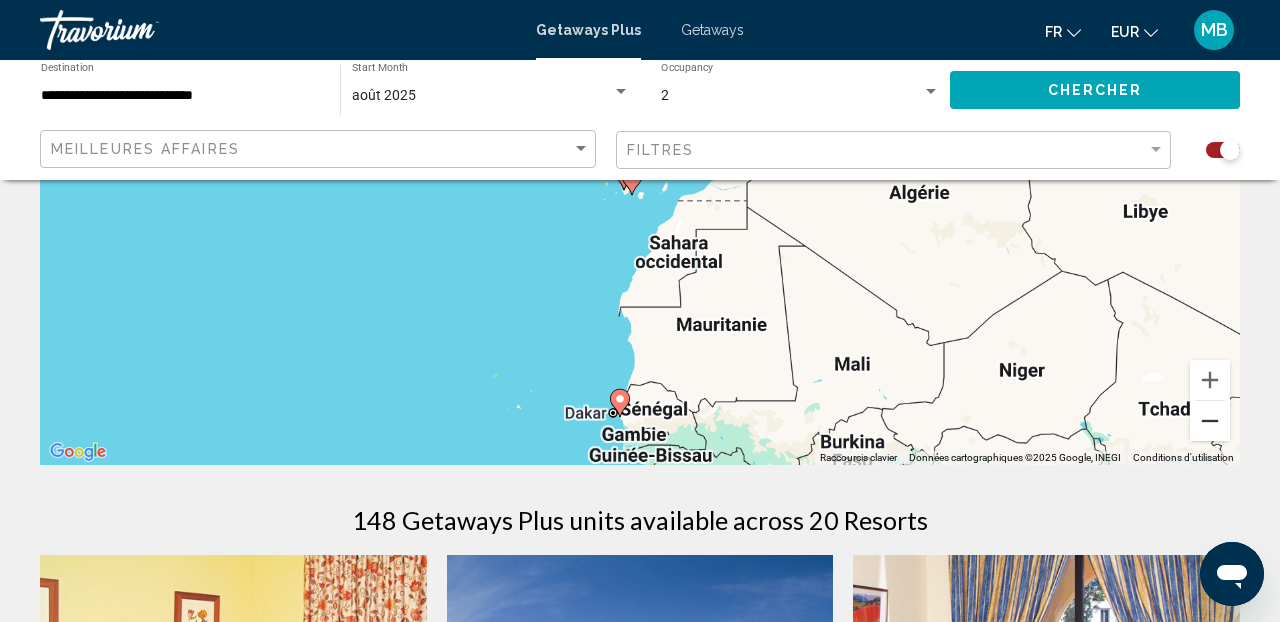 click at bounding box center (1210, 421) 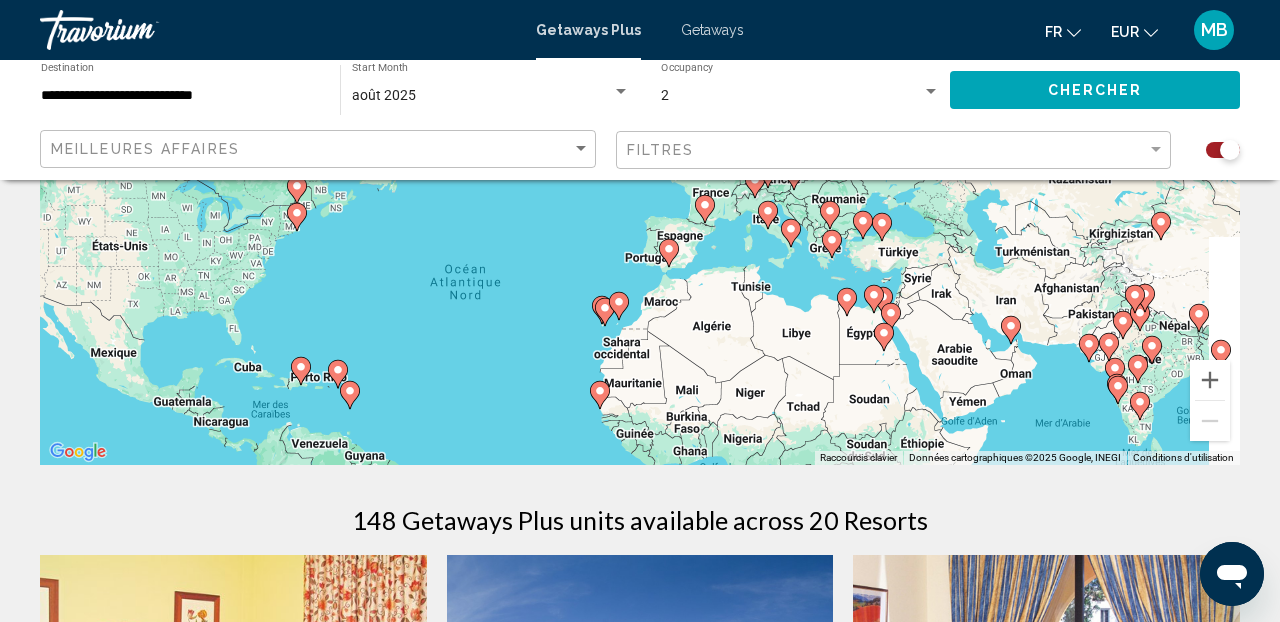 drag, startPoint x: 813, startPoint y: 240, endPoint x: 789, endPoint y: 462, distance: 223.29353 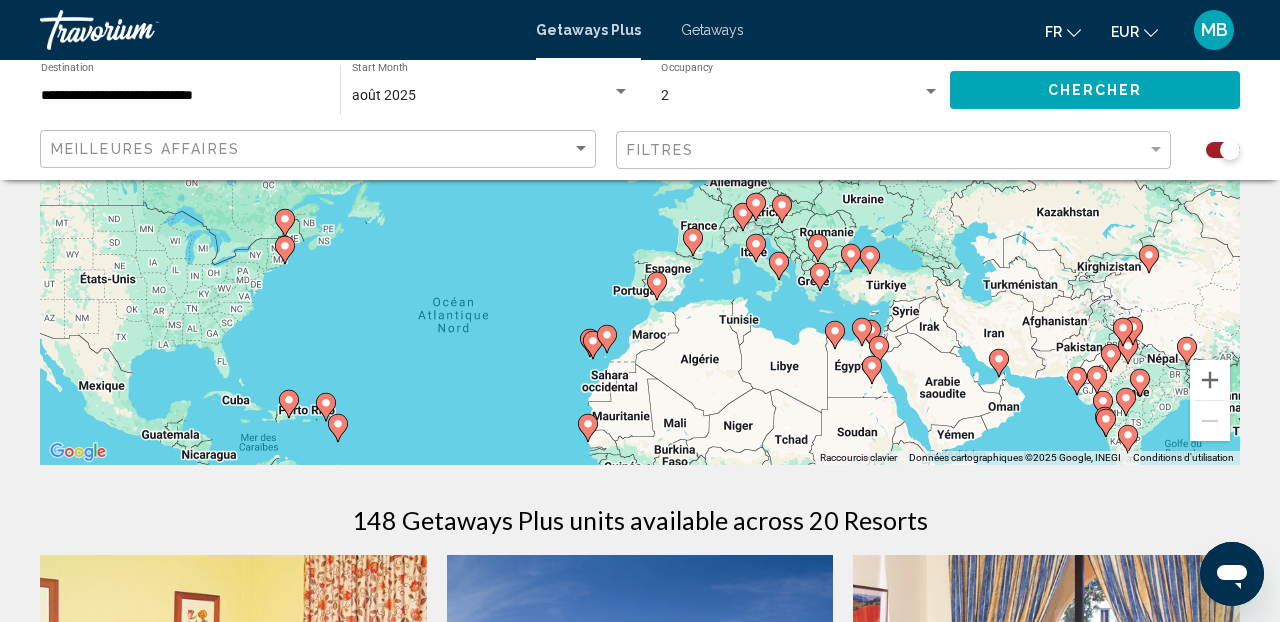drag, startPoint x: 766, startPoint y: 428, endPoint x: 737, endPoint y: 294, distance: 137.10216 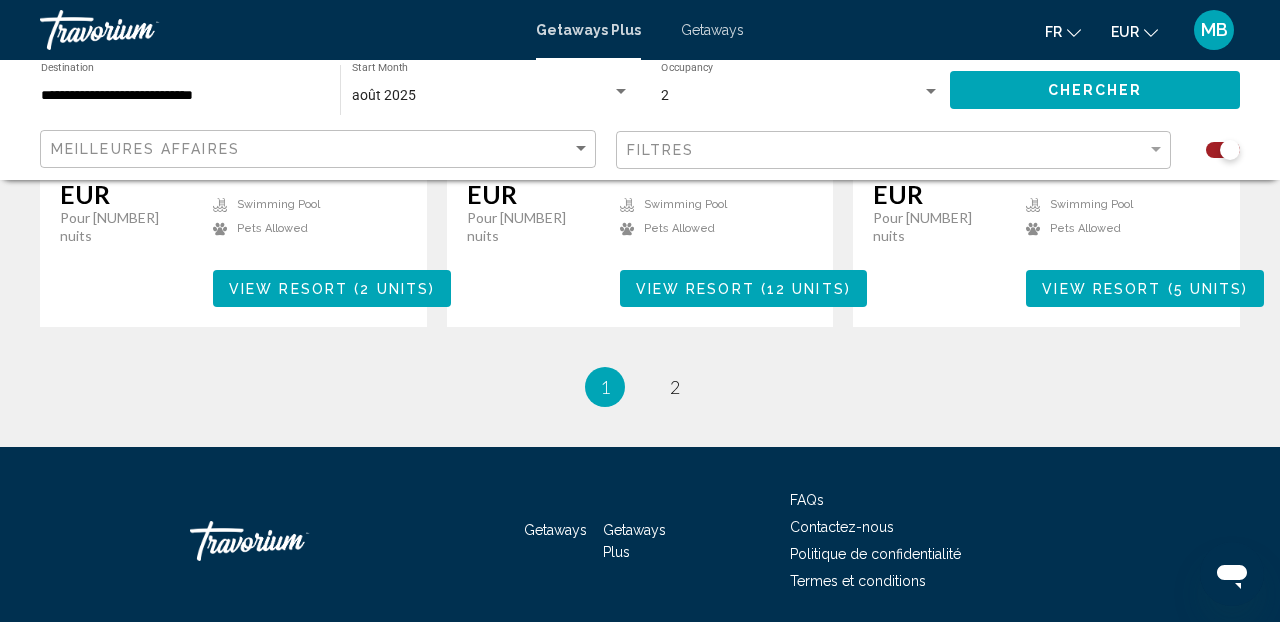 scroll, scrollTop: 3365, scrollLeft: 0, axis: vertical 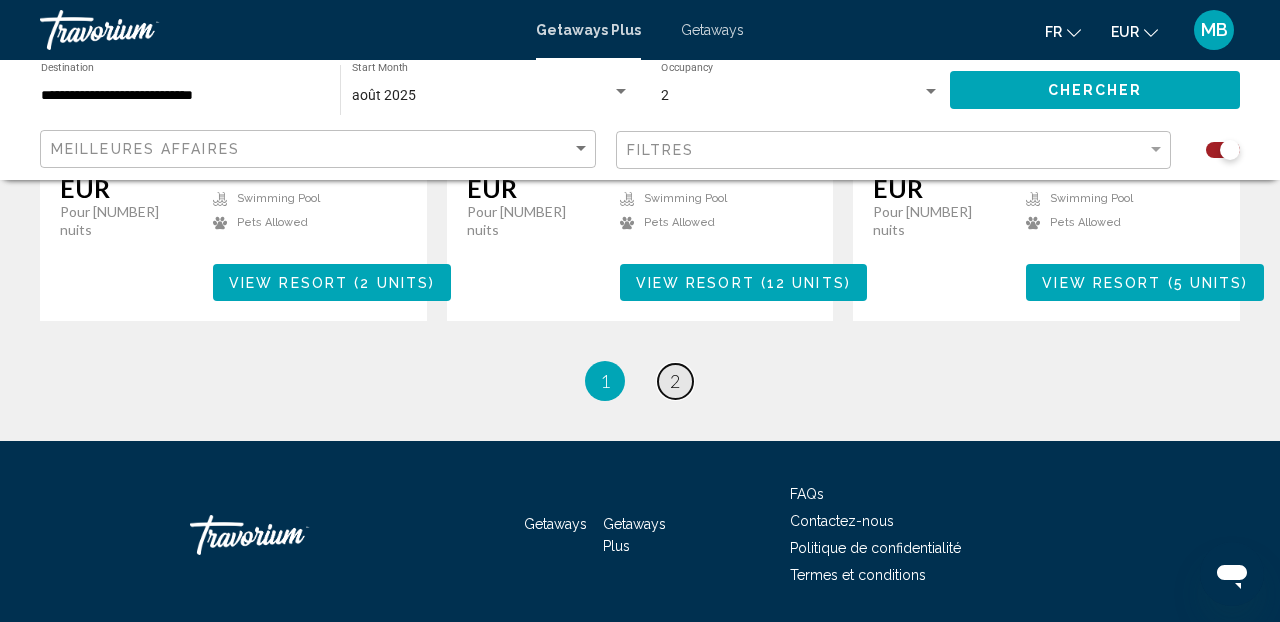click on "2" at bounding box center (675, 381) 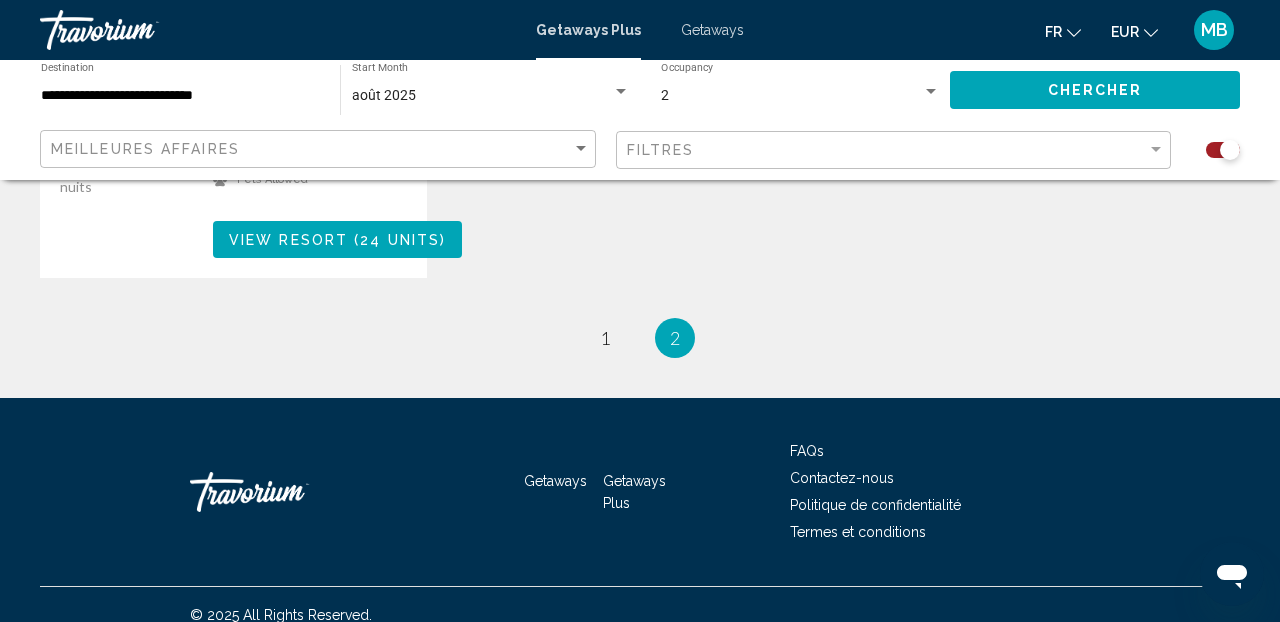 scroll, scrollTop: 2728, scrollLeft: 0, axis: vertical 